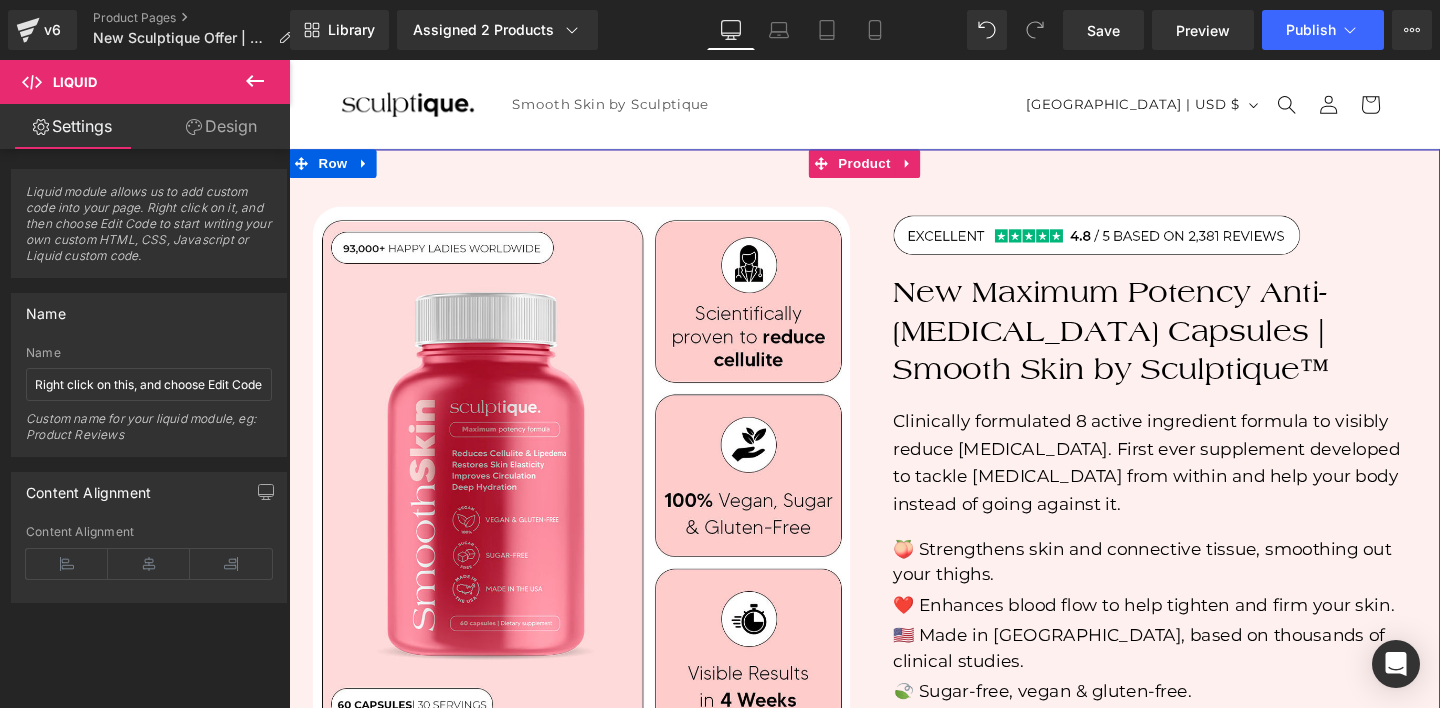 scroll, scrollTop: 477, scrollLeft: 0, axis: vertical 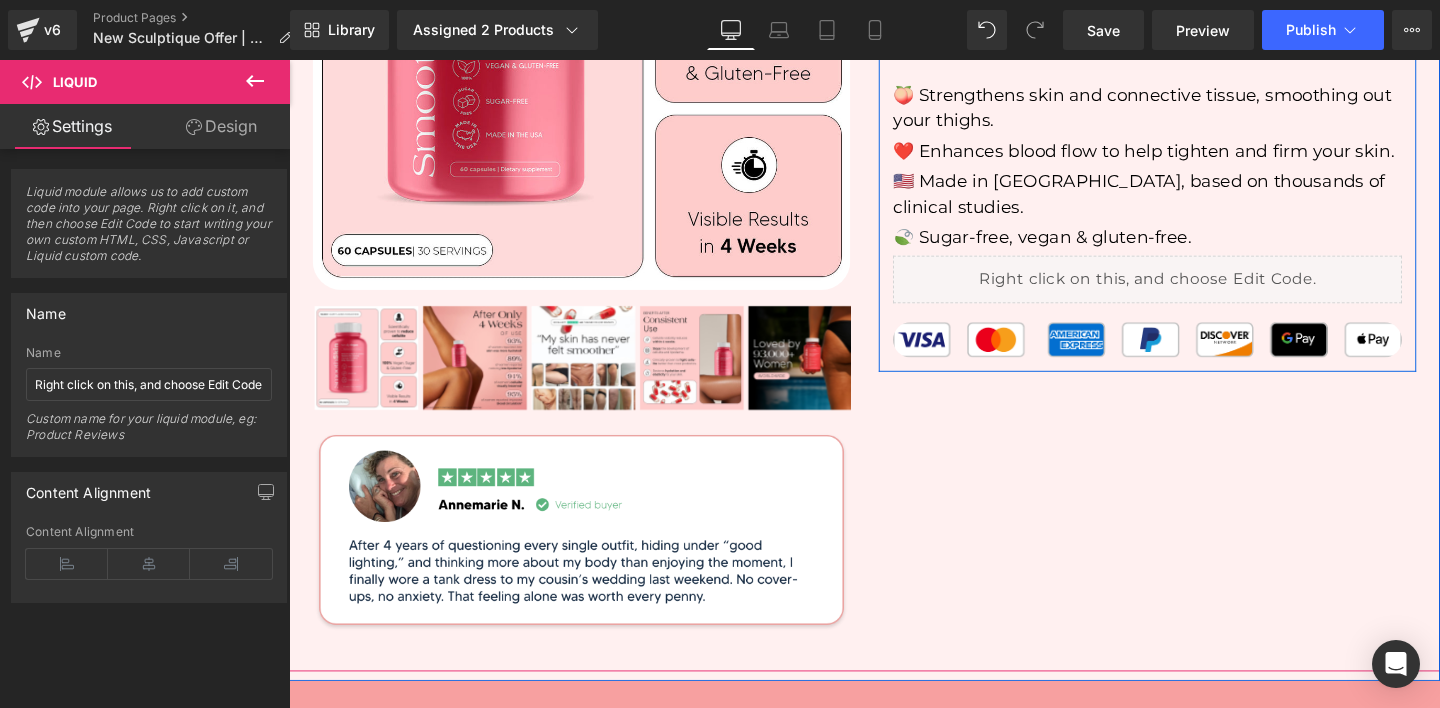 click on "Liquid" at bounding box center [1191, 291] 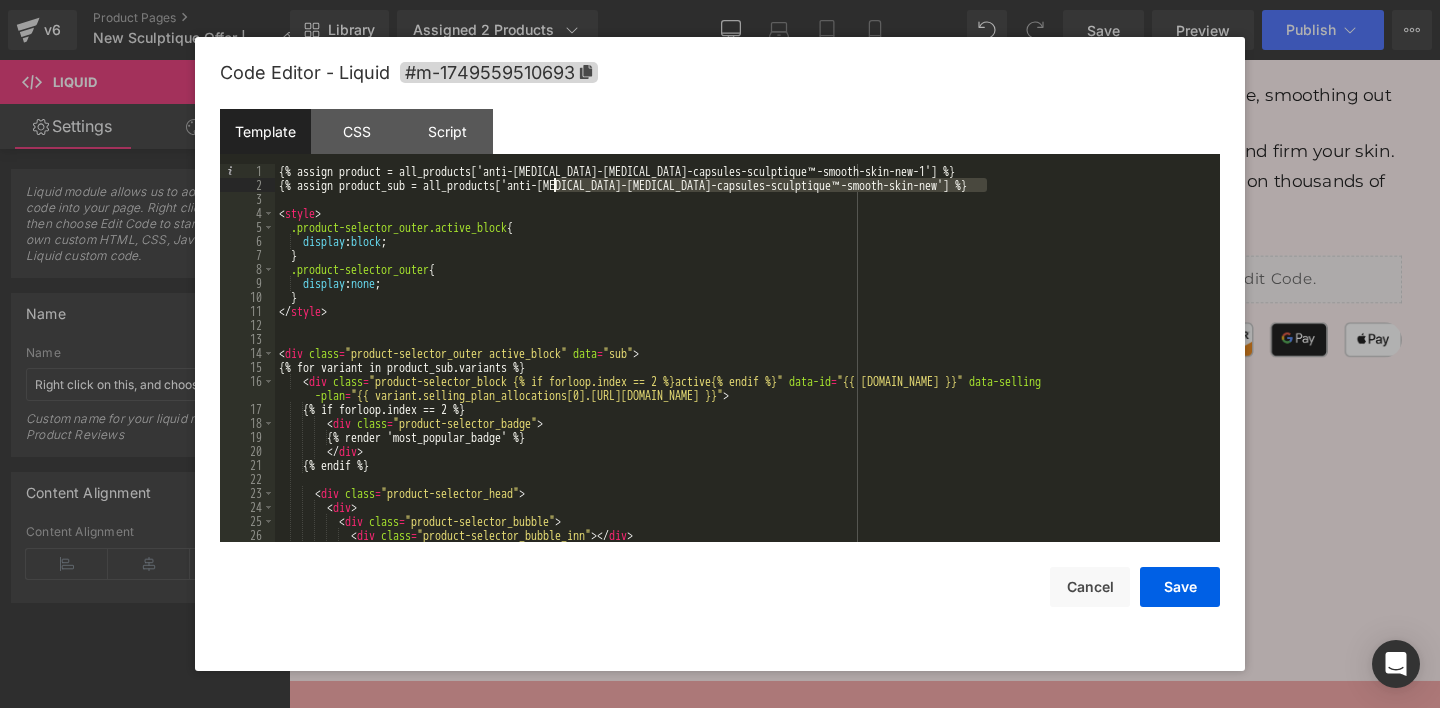 drag, startPoint x: 986, startPoint y: 189, endPoint x: 554, endPoint y: 186, distance: 432.0104 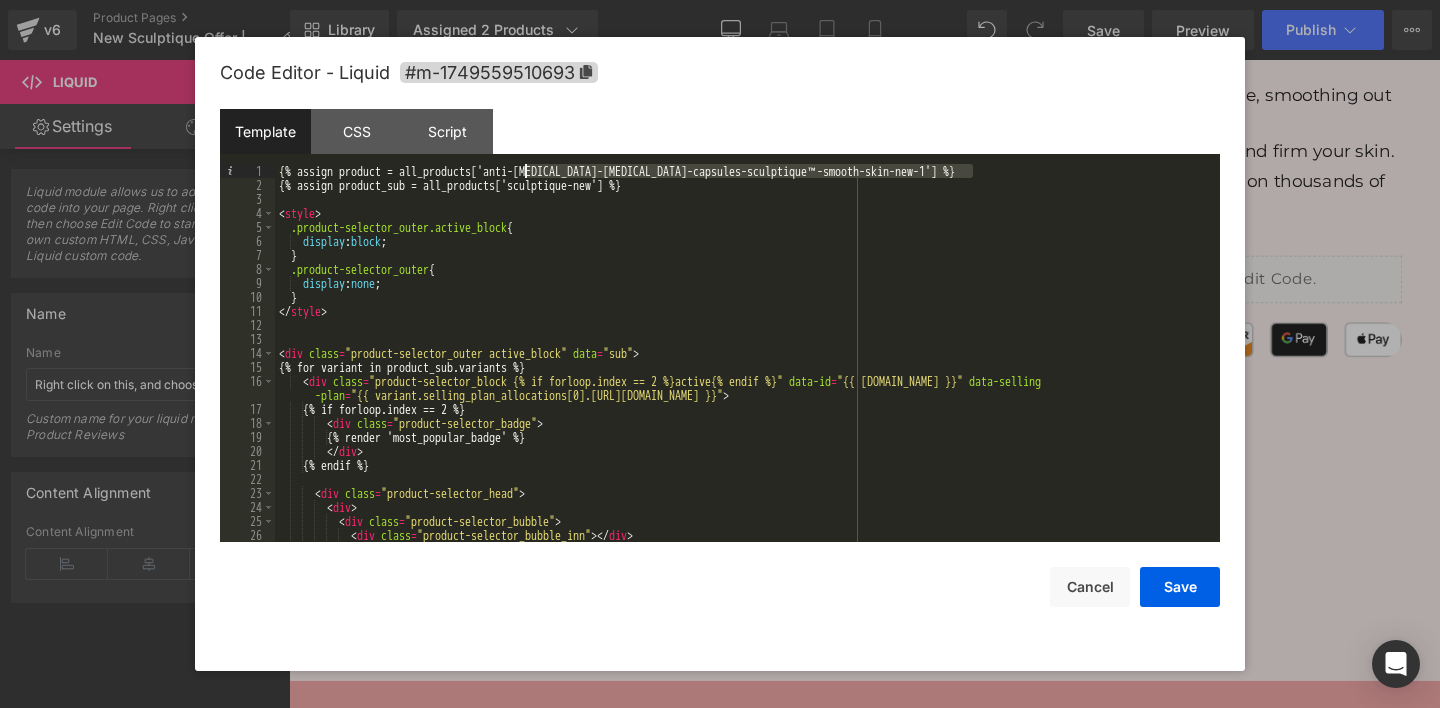 drag, startPoint x: 971, startPoint y: 167, endPoint x: 524, endPoint y: 177, distance: 447.11185 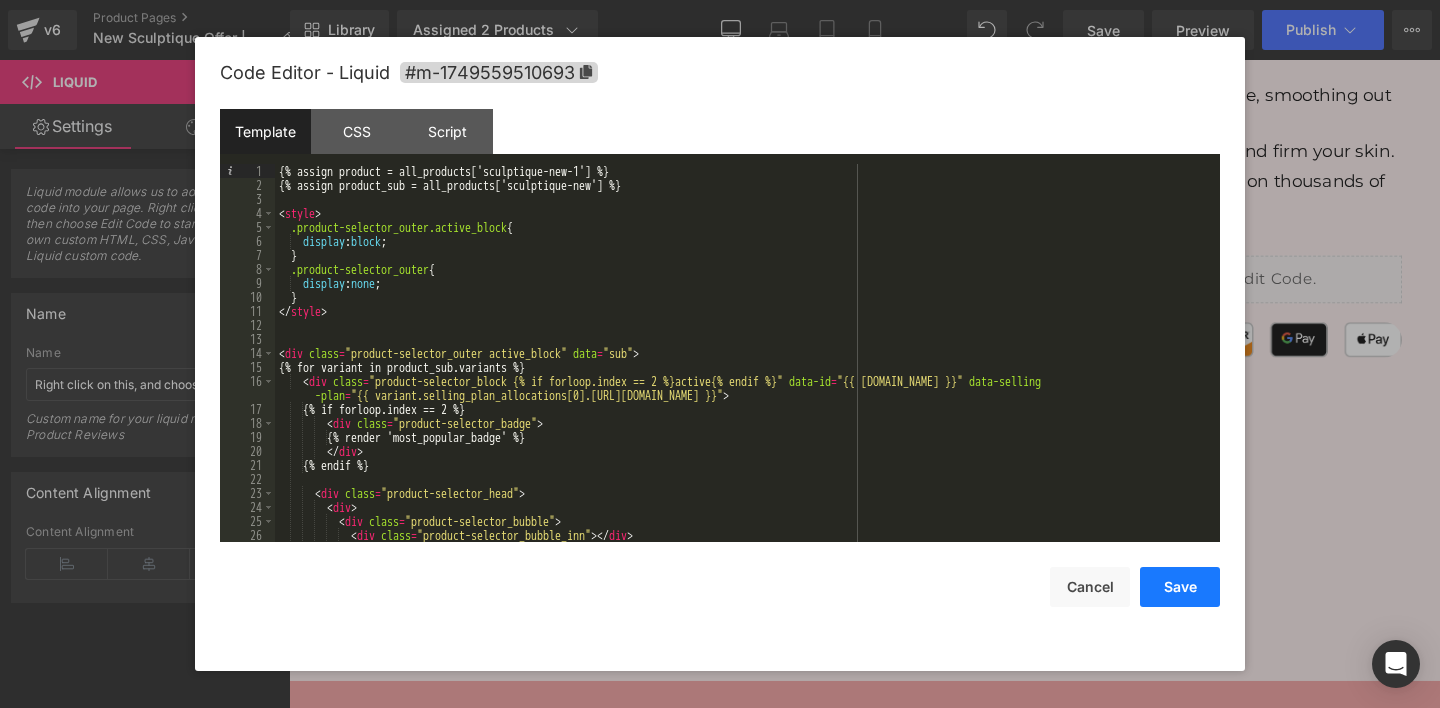 click on "Save" at bounding box center [1180, 587] 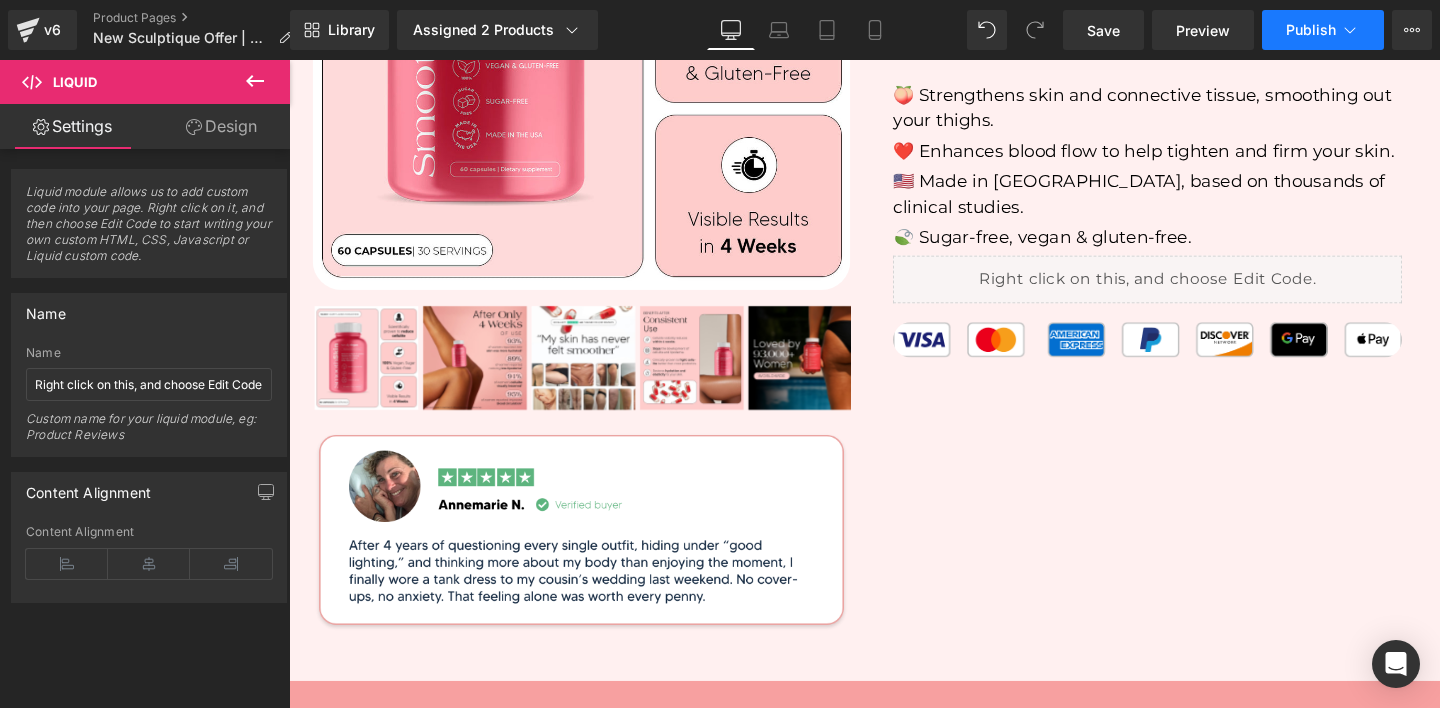 click on "Publish" at bounding box center [1323, 30] 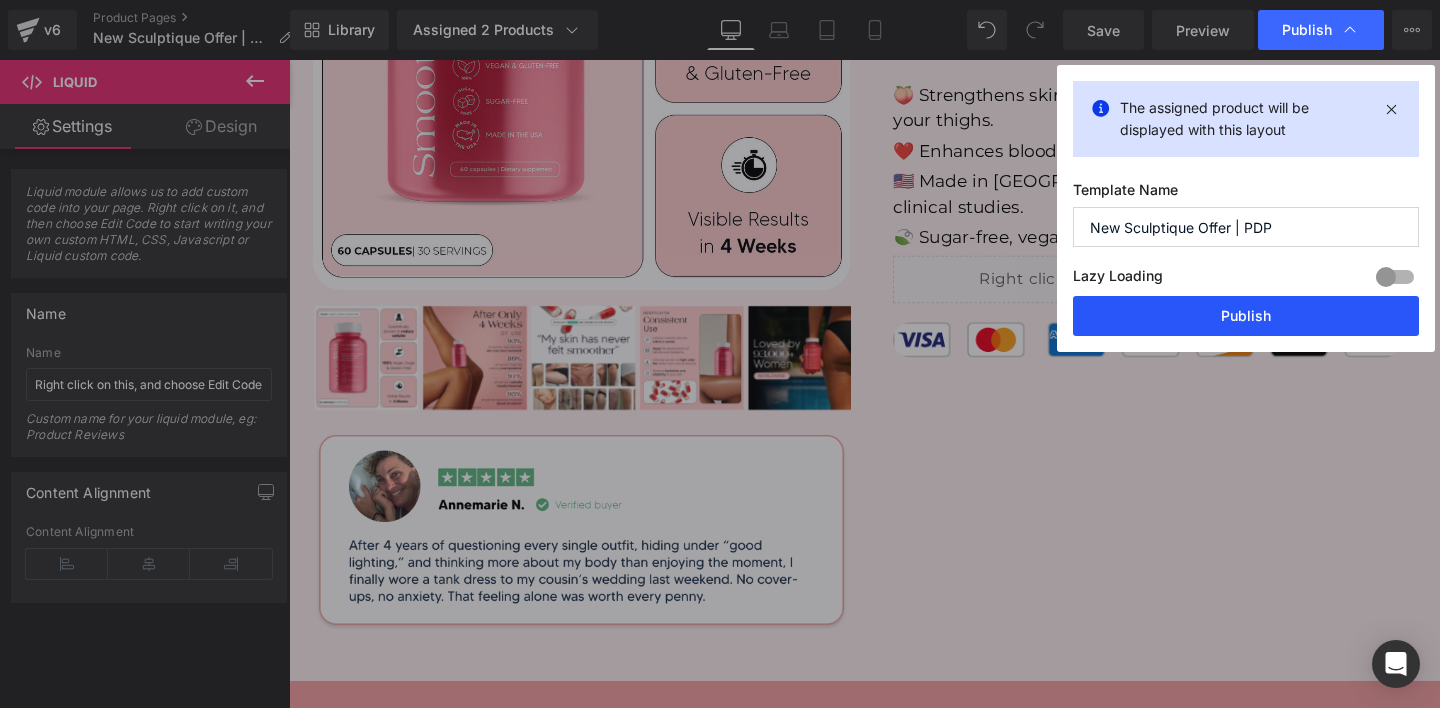 drag, startPoint x: 1316, startPoint y: 315, endPoint x: 1079, endPoint y: 268, distance: 241.6154 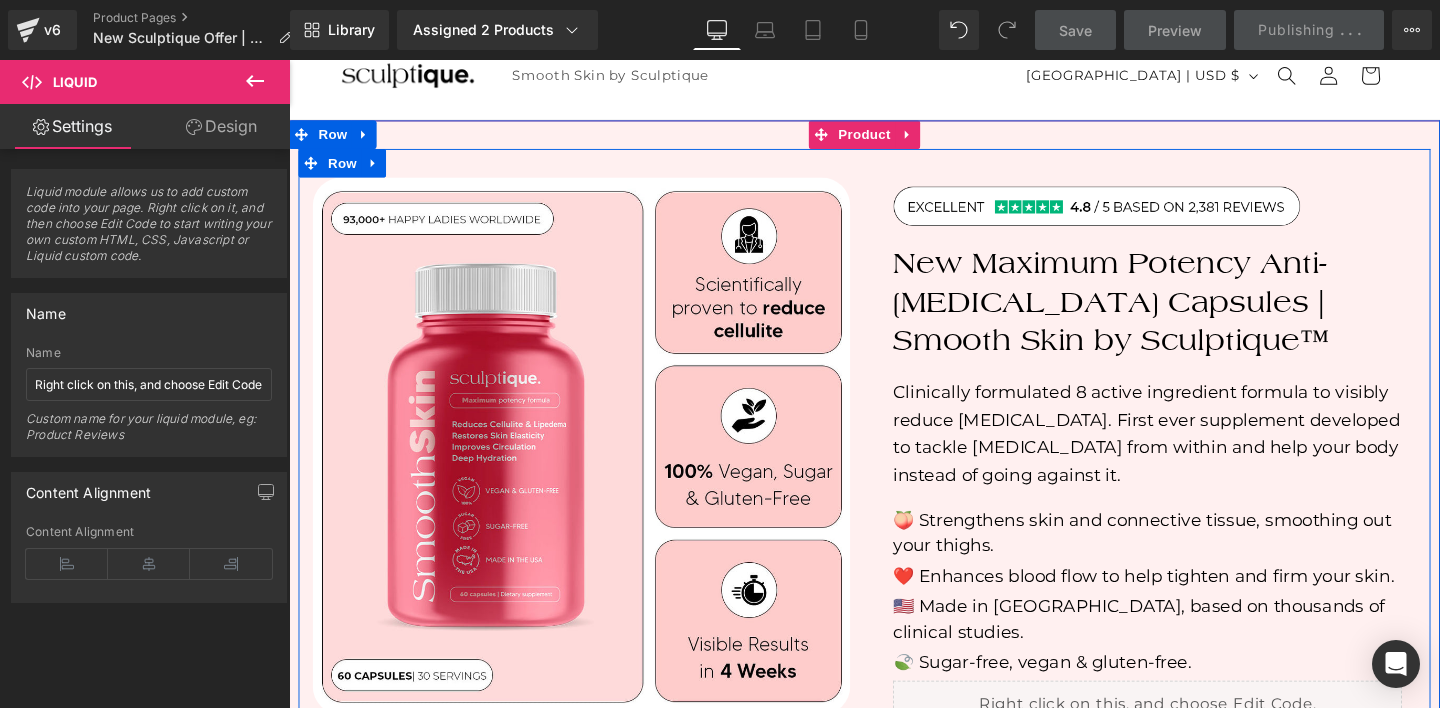 scroll, scrollTop: 0, scrollLeft: 0, axis: both 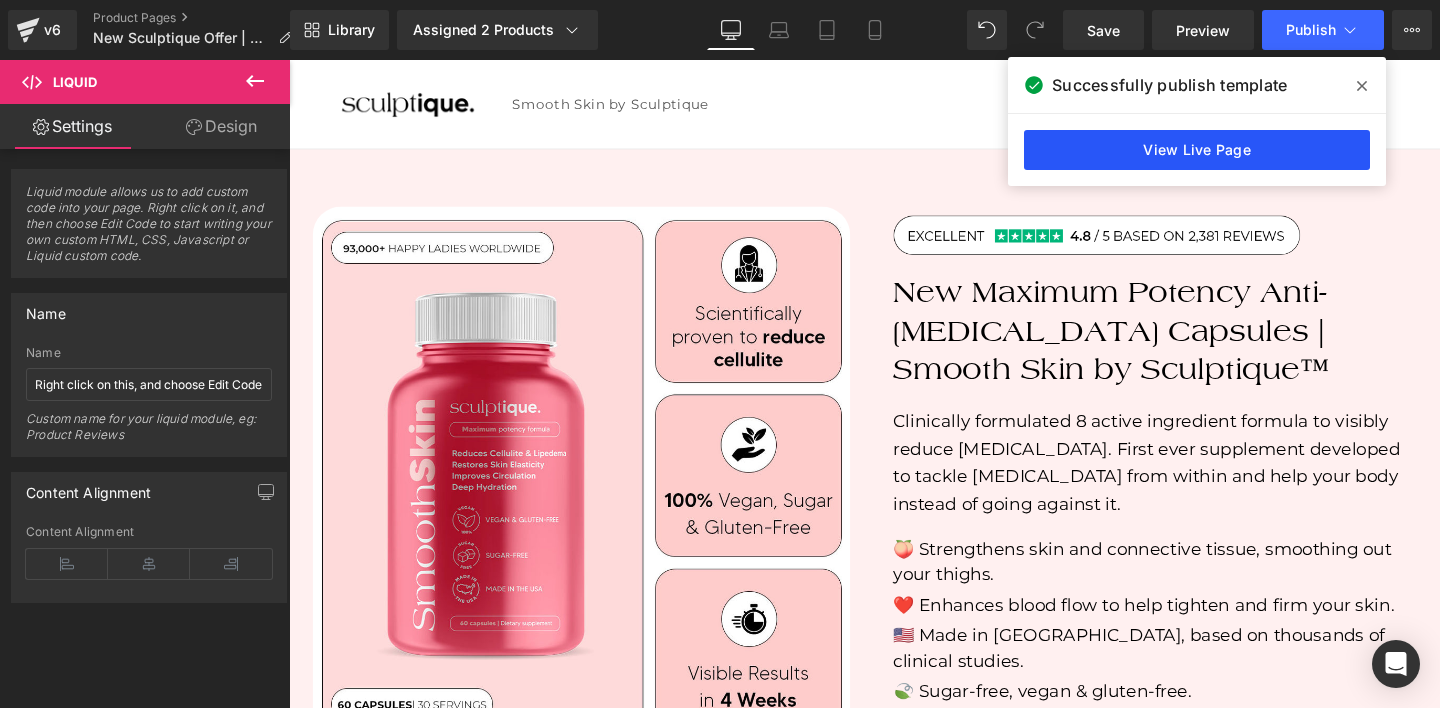 click on "View Live Page" at bounding box center [1197, 150] 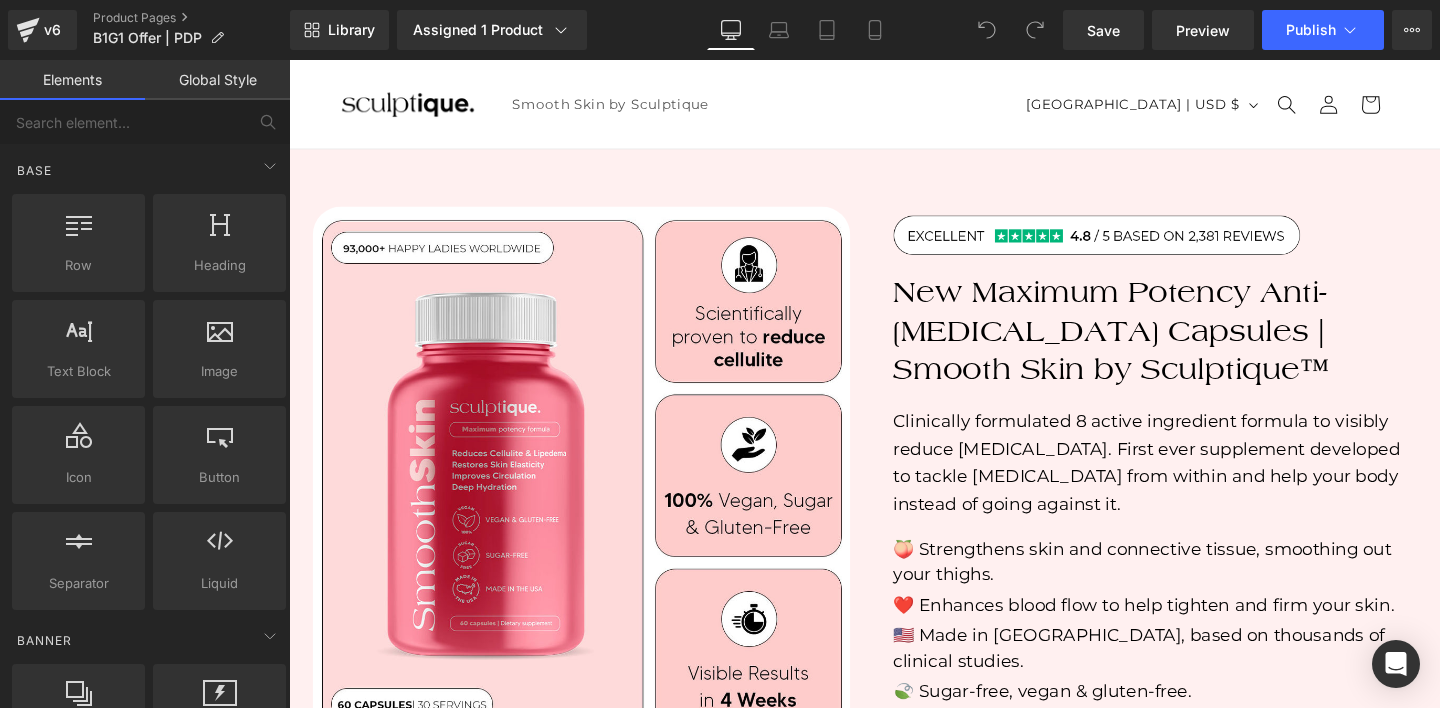 scroll, scrollTop: 0, scrollLeft: 0, axis: both 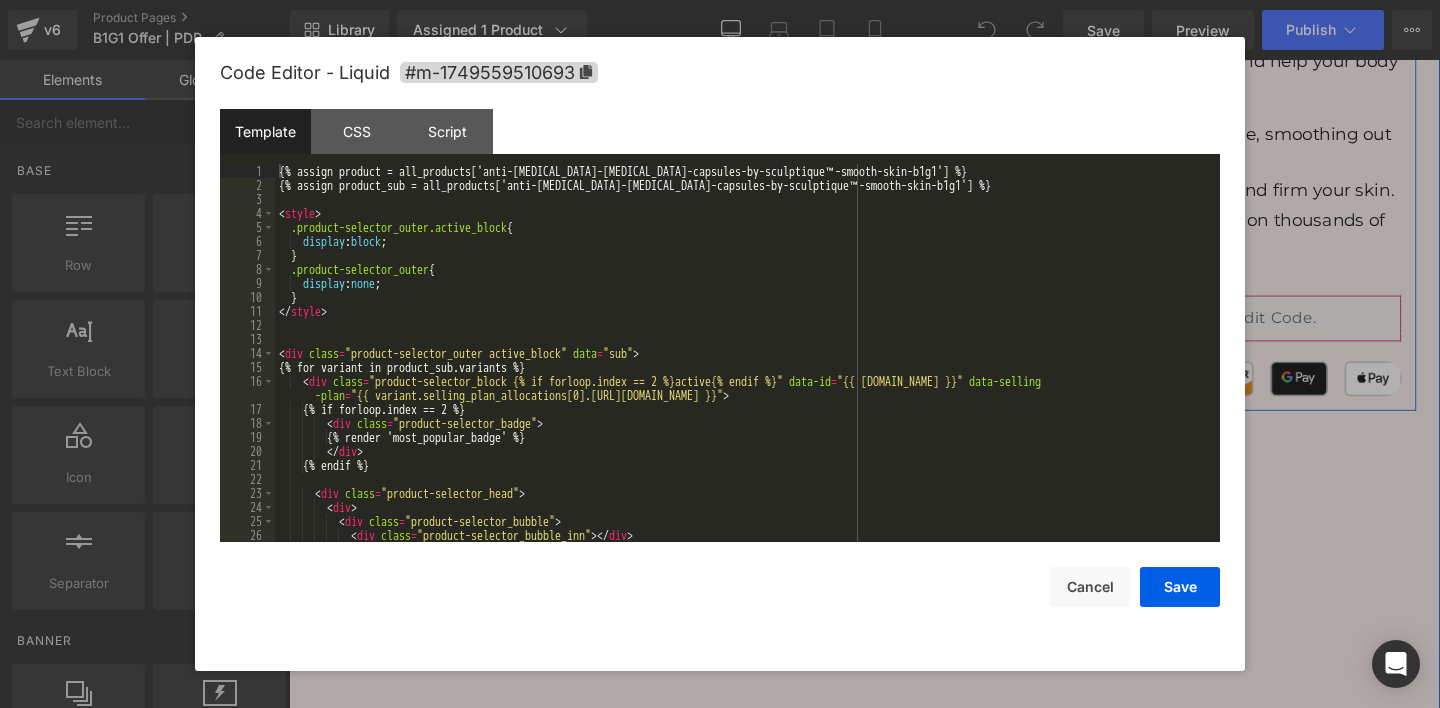 click on "Liquid" at bounding box center (1191, 332) 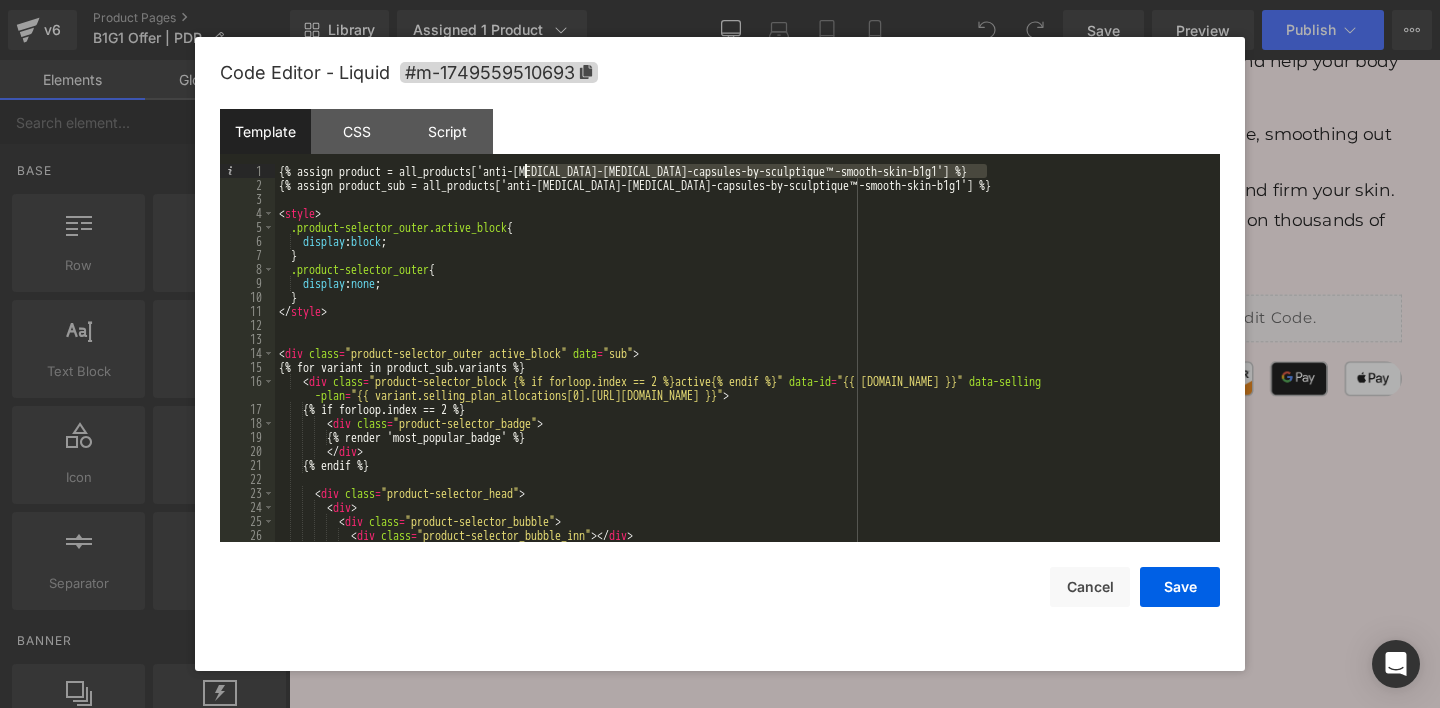 drag, startPoint x: 988, startPoint y: 174, endPoint x: 526, endPoint y: 175, distance: 462.00107 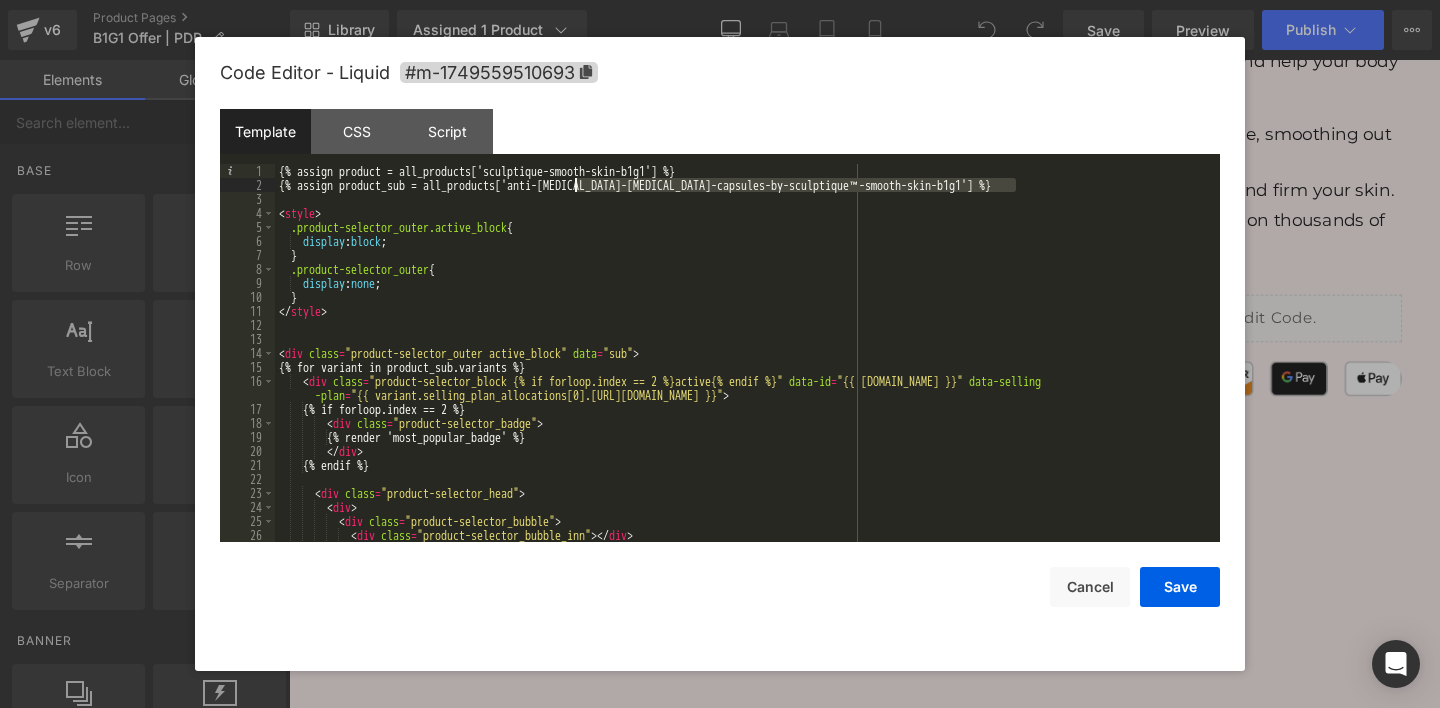 drag, startPoint x: 1017, startPoint y: 187, endPoint x: 571, endPoint y: 187, distance: 446 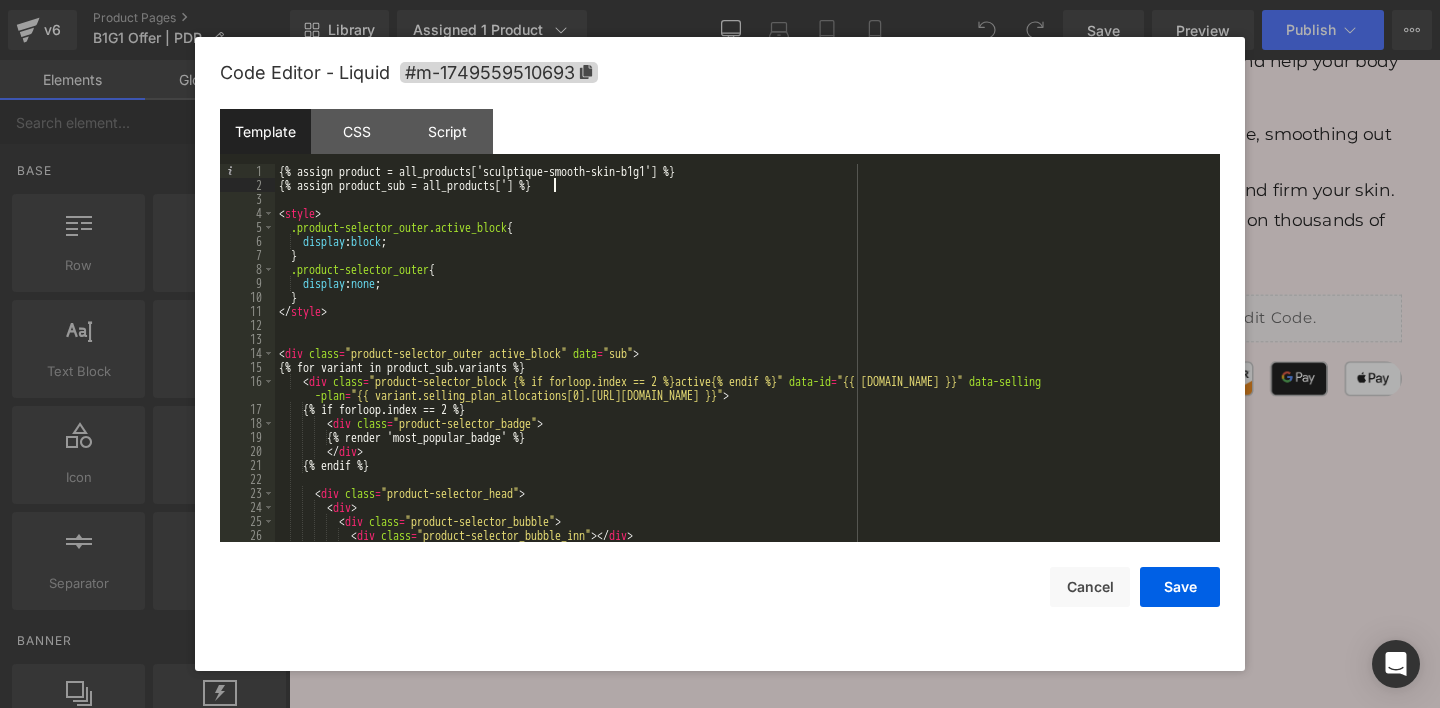 paste 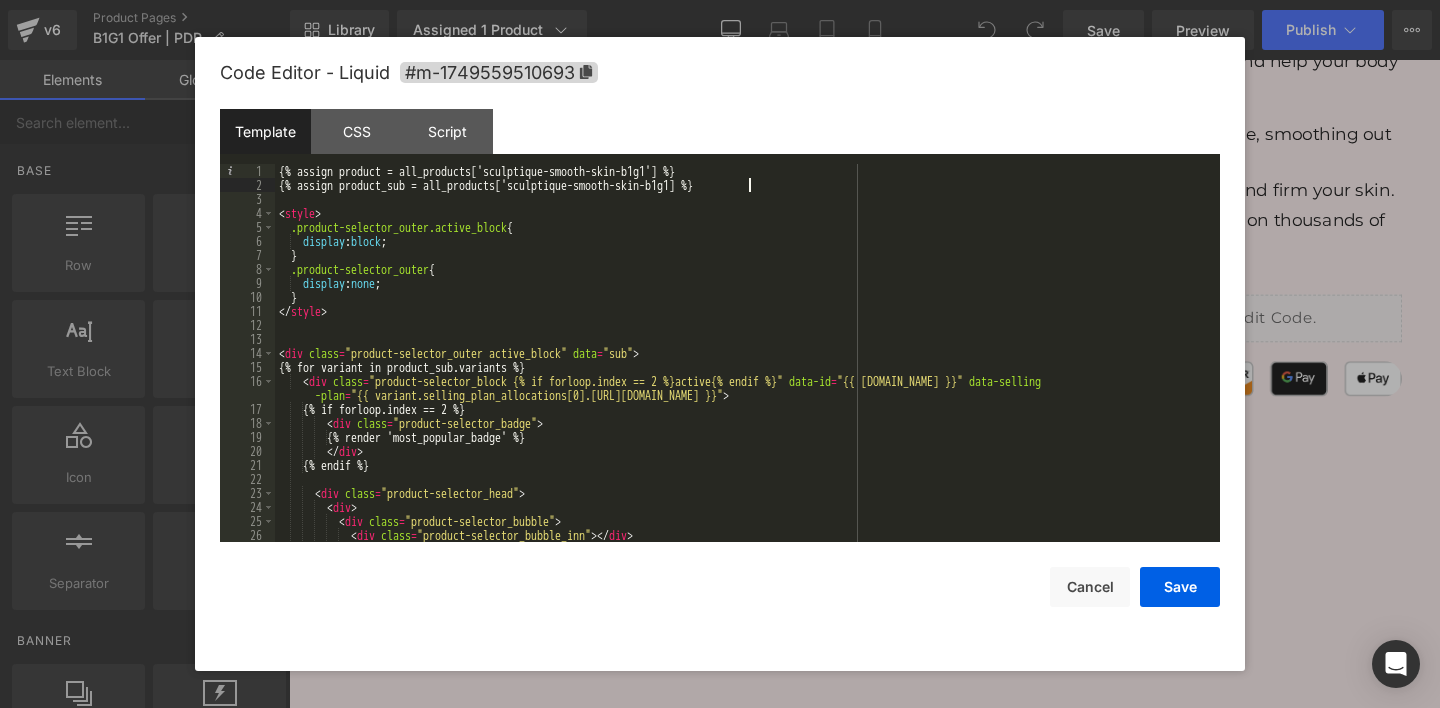 type 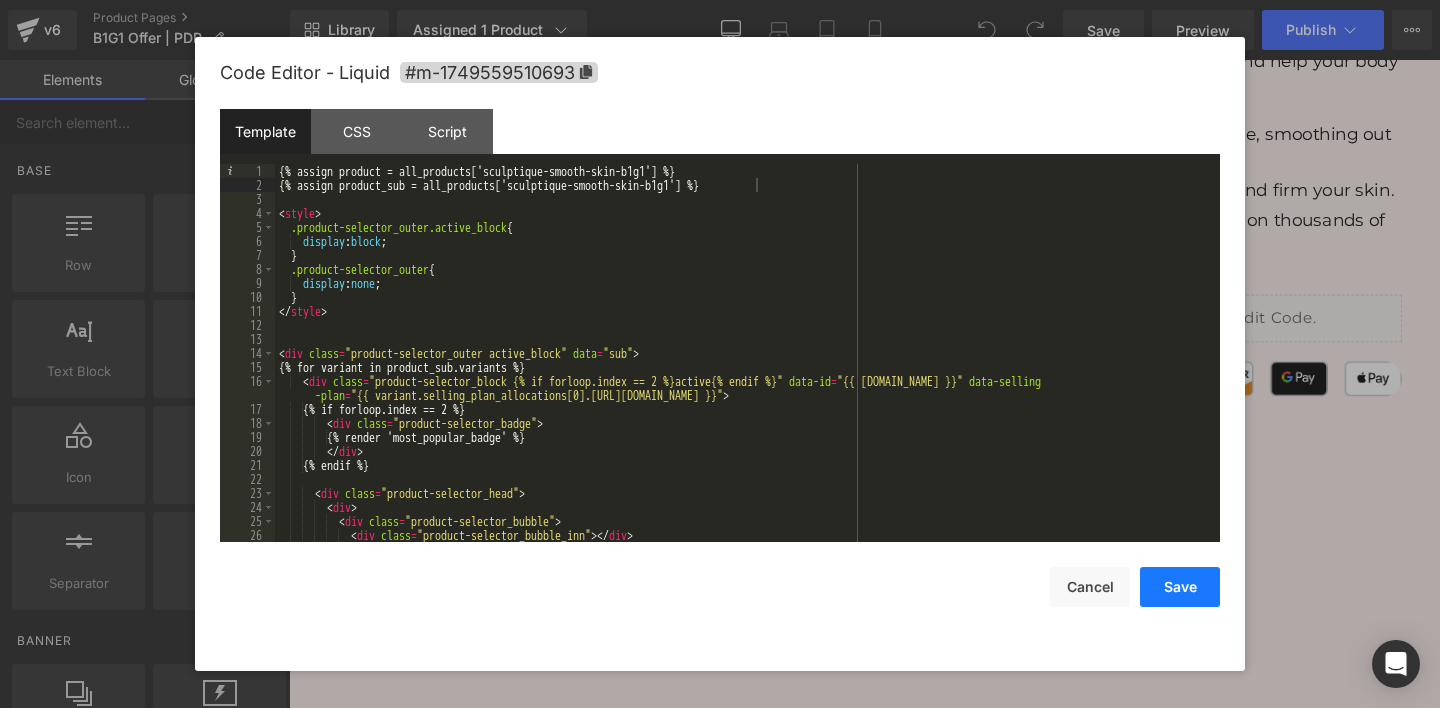 click on "Save" at bounding box center (1180, 587) 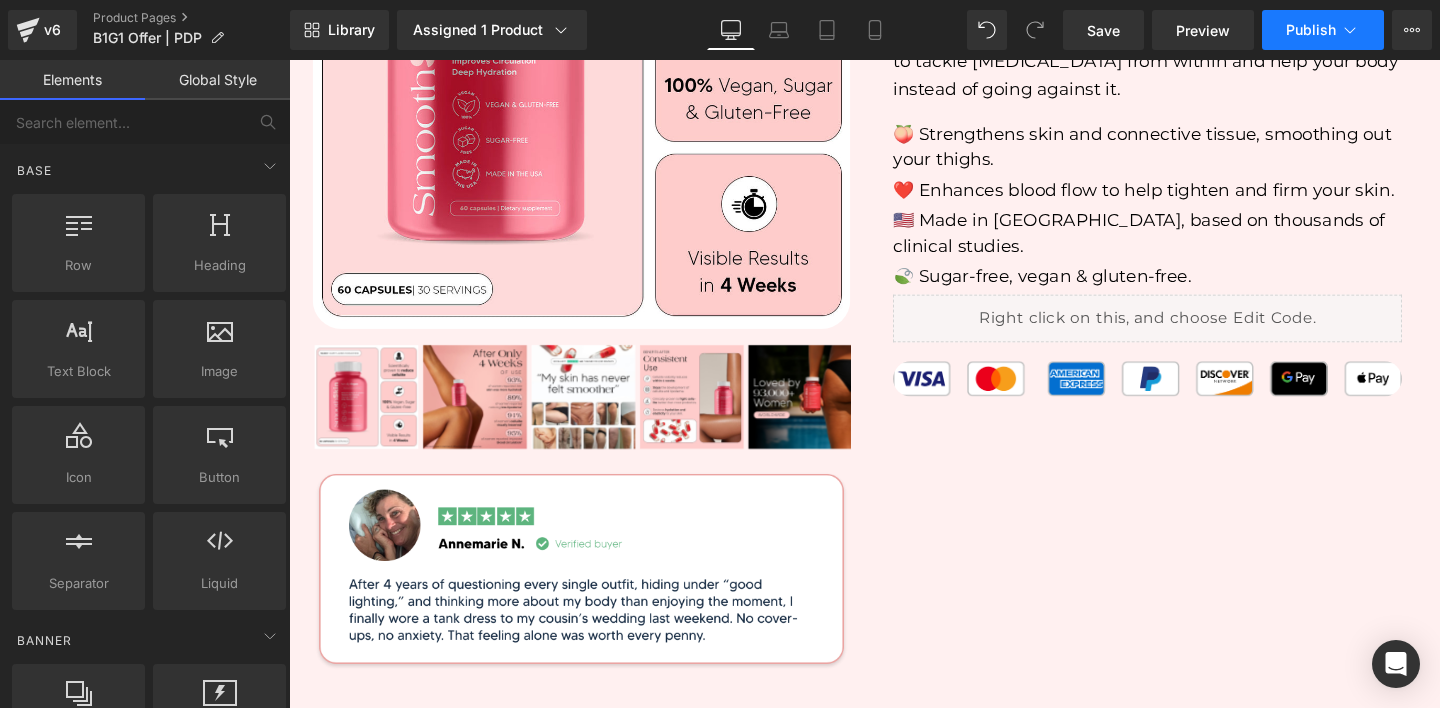 click on "Publish" at bounding box center [1323, 30] 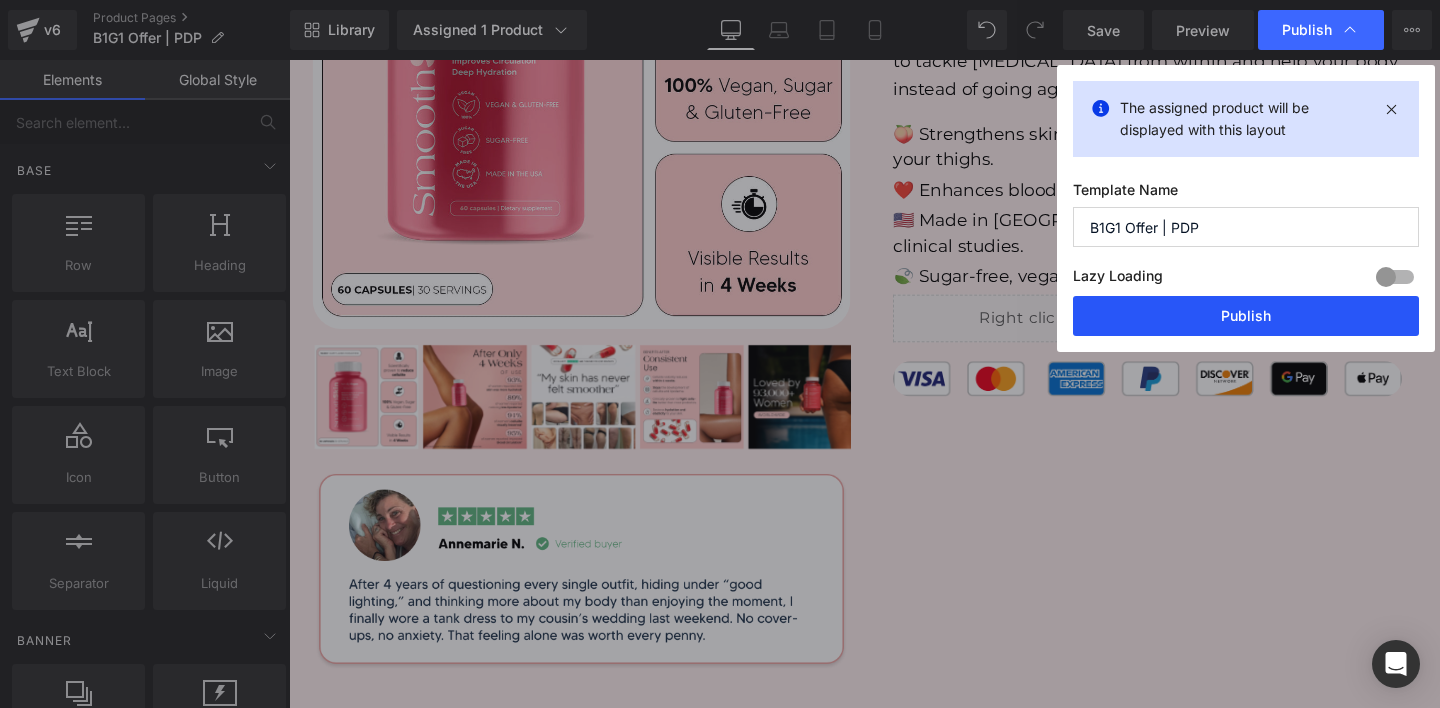 drag, startPoint x: 1265, startPoint y: 310, endPoint x: 1038, endPoint y: 37, distance: 355.04648 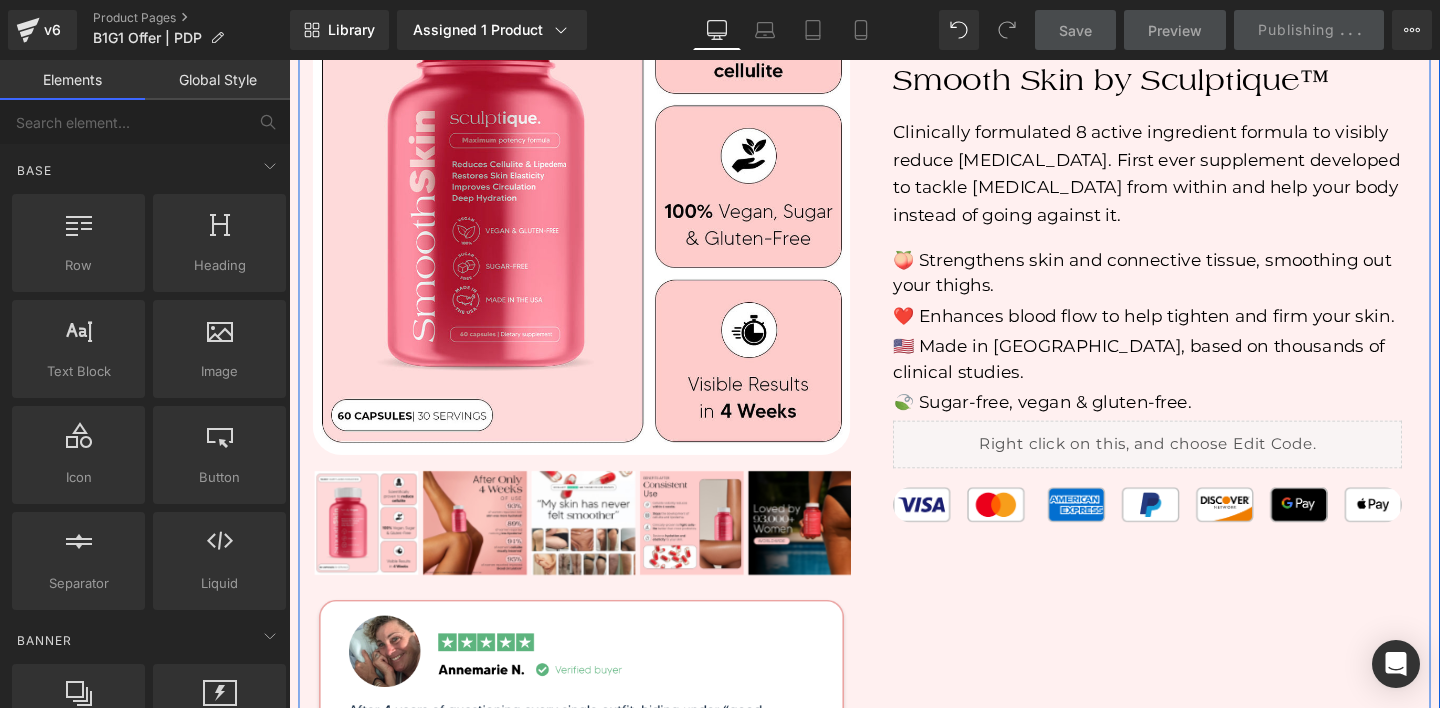 scroll, scrollTop: 673, scrollLeft: 0, axis: vertical 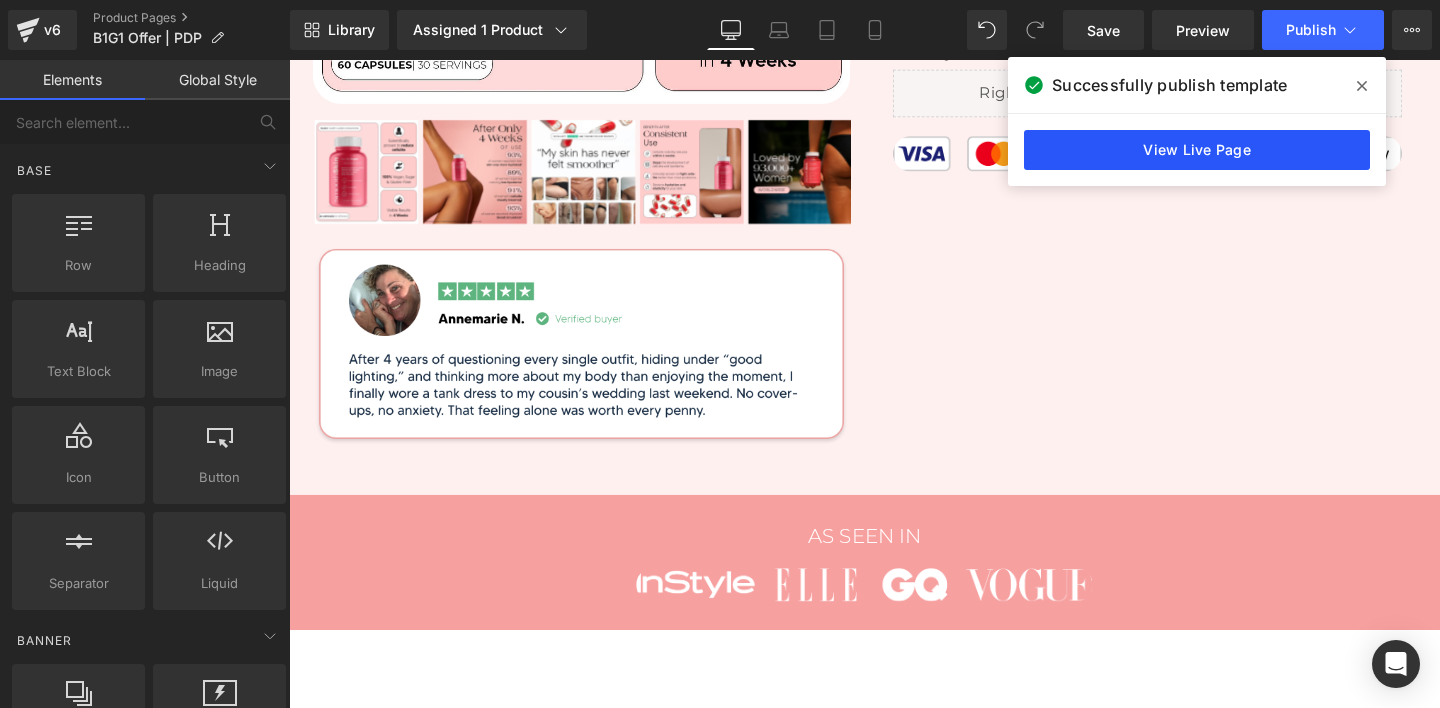 click on "View Live Page" at bounding box center [1197, 150] 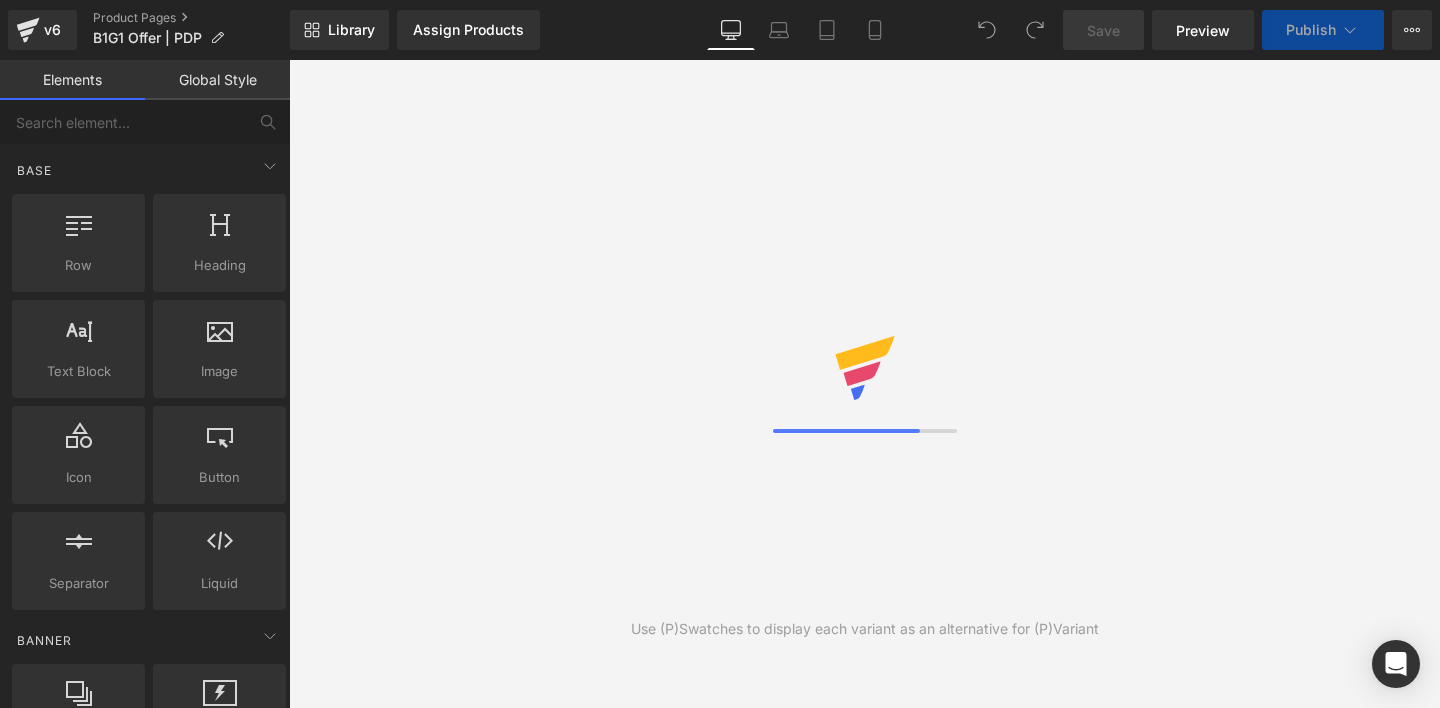 scroll, scrollTop: 0, scrollLeft: 0, axis: both 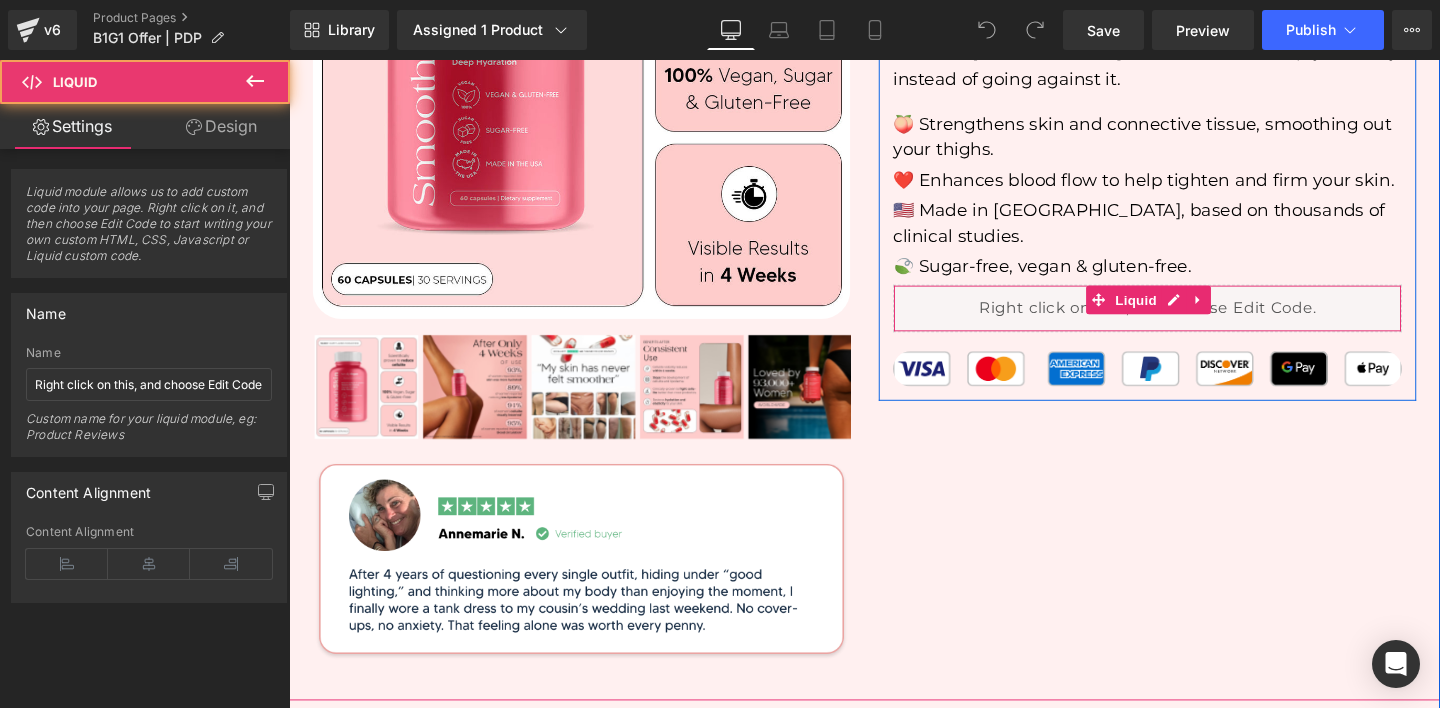 click on "Liquid" at bounding box center (1191, 321) 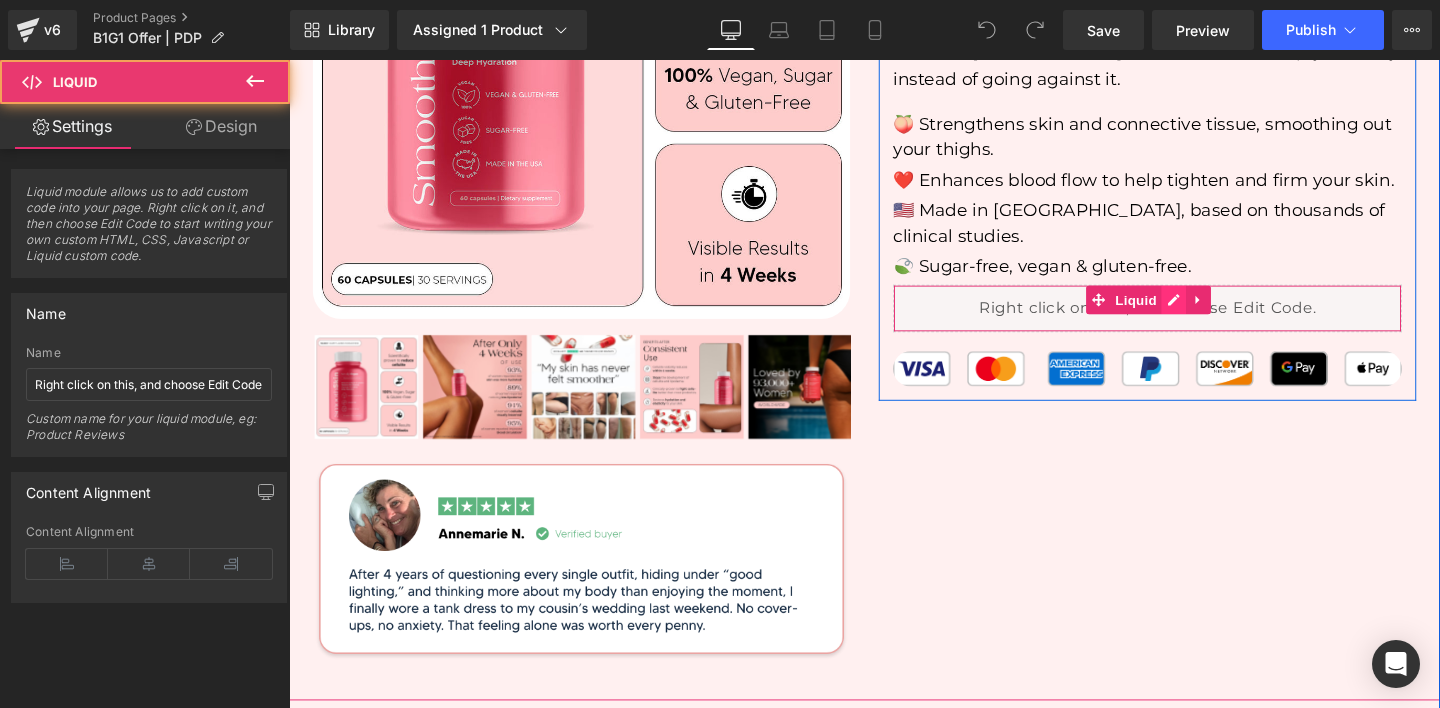 click on "Liquid" at bounding box center [1191, 321] 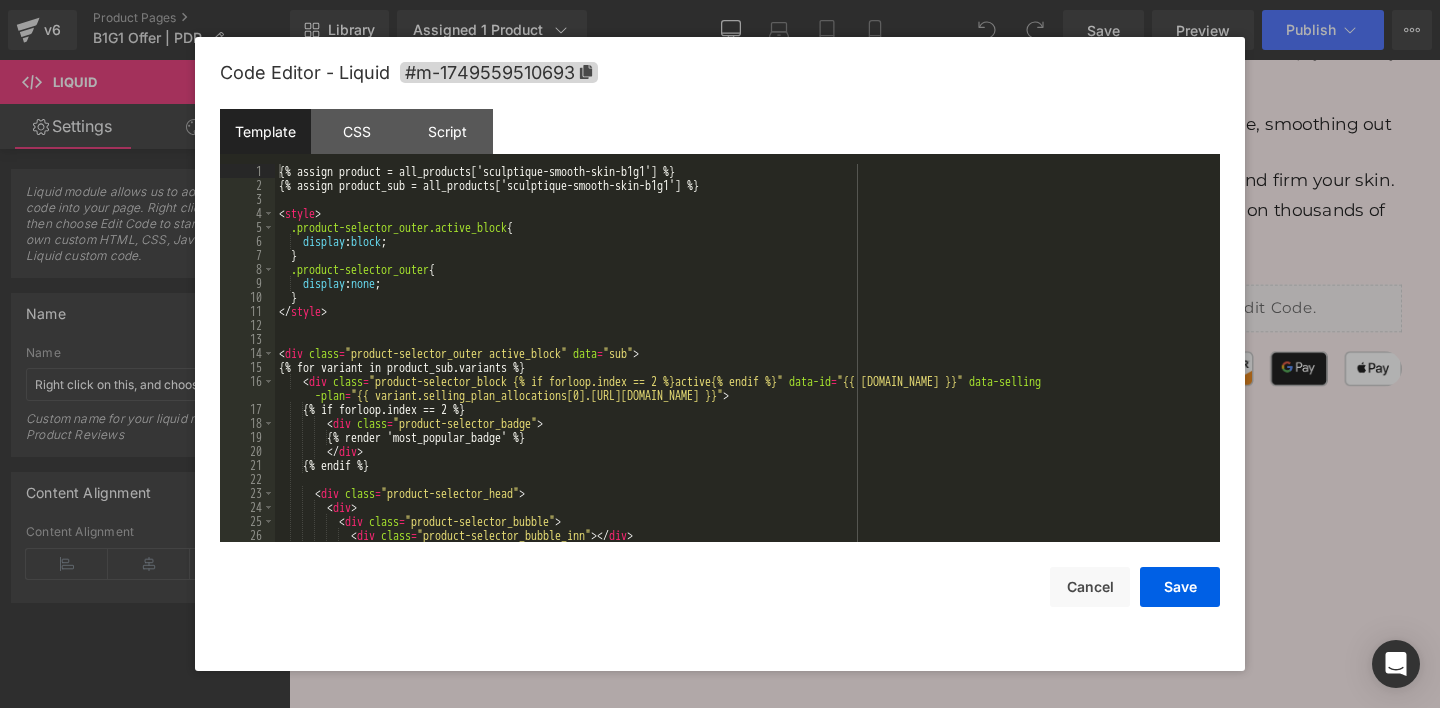 click on "{% assign product = all_products['sculptique-smooth-skin-b1g1'] %} {% assign product_sub = all_products['sculptique-smooth-skin-b1g1'] %} < style >    .product-selector_outer.active_block {       display :  block ;    }    .product-selector_outer {       display :  none ;    } </ style >    < div   class = "product-selector_outer active_block"   data = "sub" >   {% for variant in product_sub.variants %}       < div   class = "product-selector_block {% if forloop.index == 2 %}active{% endif %}"   data-id = "{{ variant.id }}"   data-selling        -plan = "{{ variant.selling_plan_allocations[0].selling_plan.id }}" >         {% if forloop.index == 2 %}             < div   class = "product-selector_badge" >               {% render 'most_popular_badge' %}             </ div >         {% endif %}                < div   class = "product-selector_head" >             < div >                < div   class = "product-selector_bubble" >                   < div   class = "product-selector_bubble_inn" > </ div >" at bounding box center [743, 367] 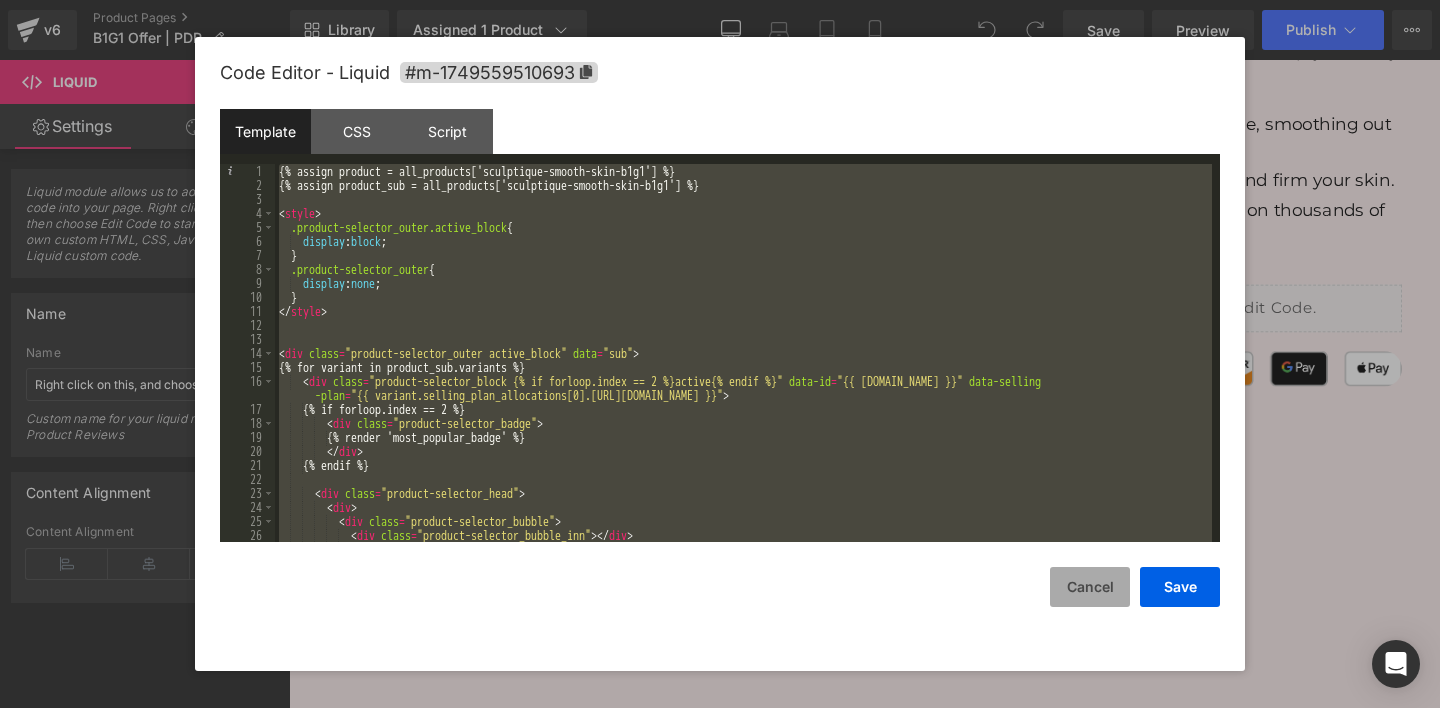 click on "Cancel" at bounding box center (1090, 587) 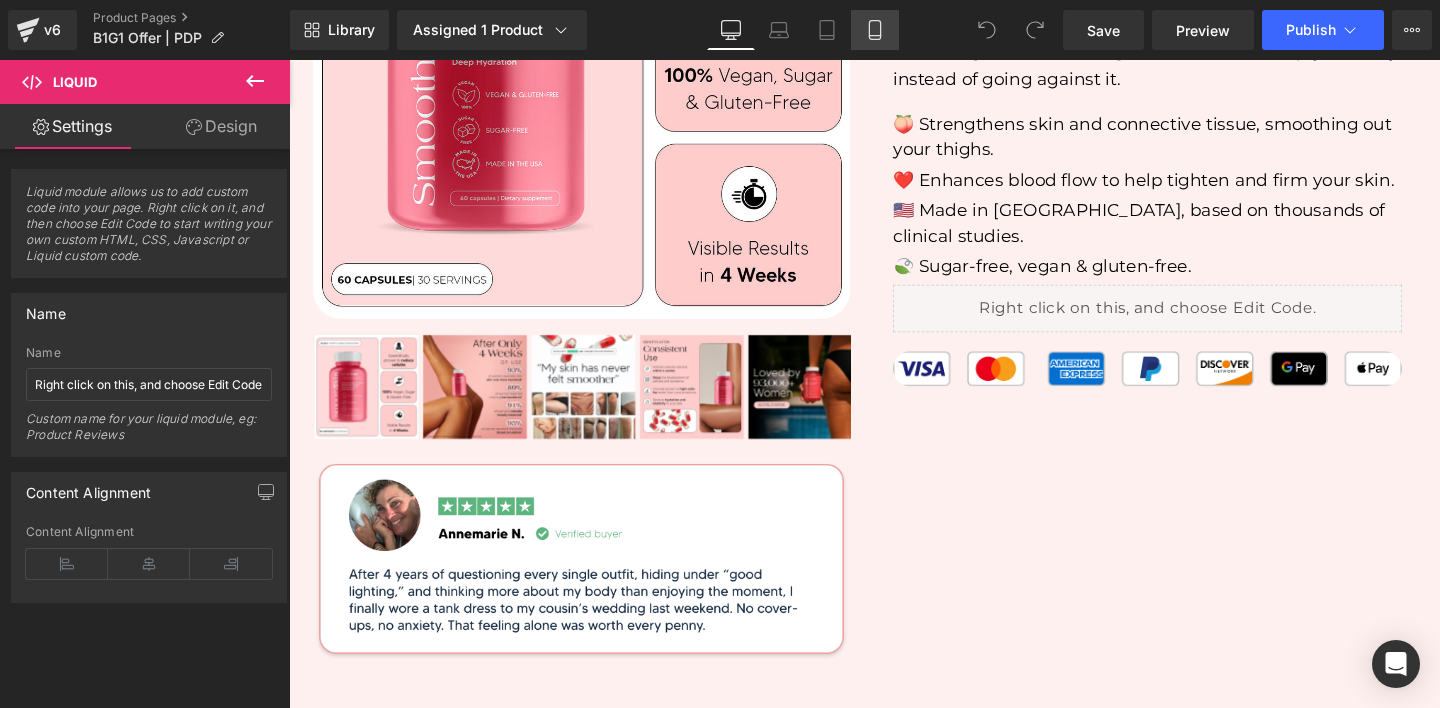 click 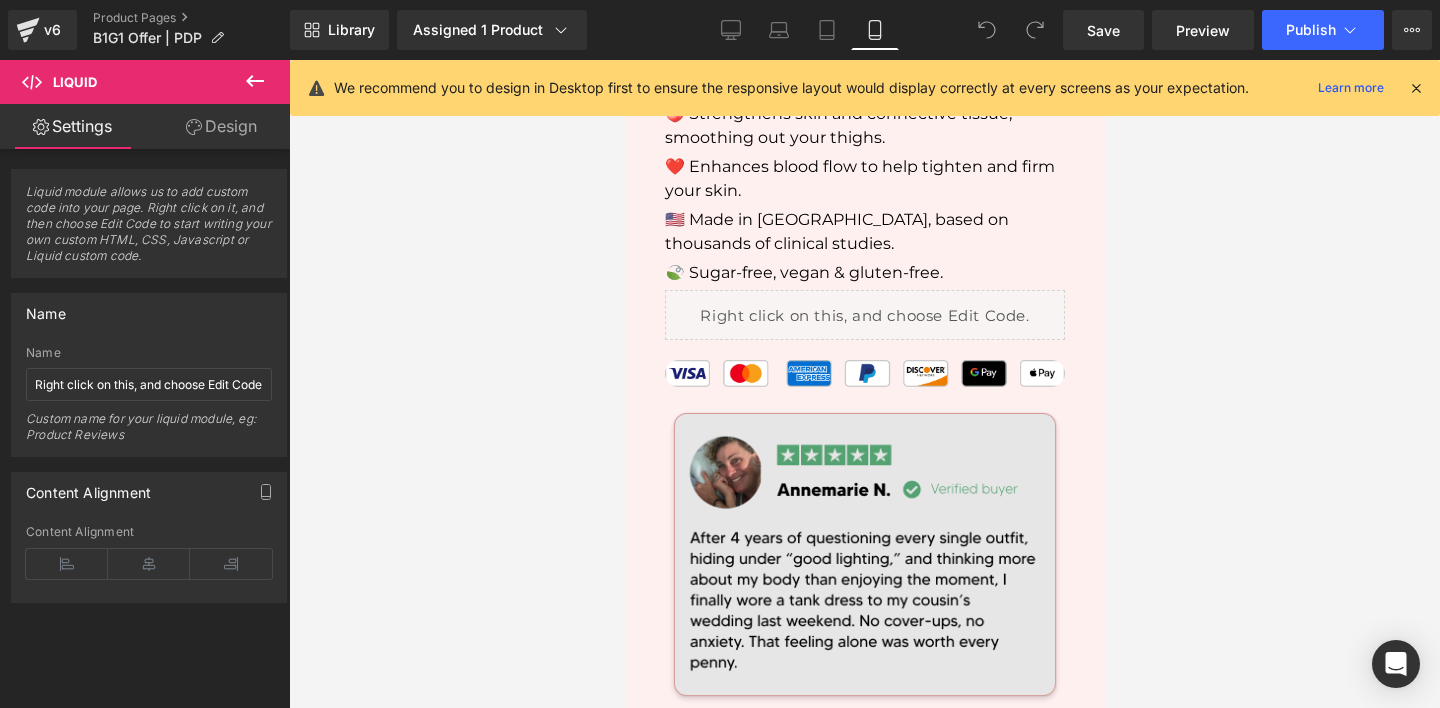 scroll, scrollTop: 898, scrollLeft: 0, axis: vertical 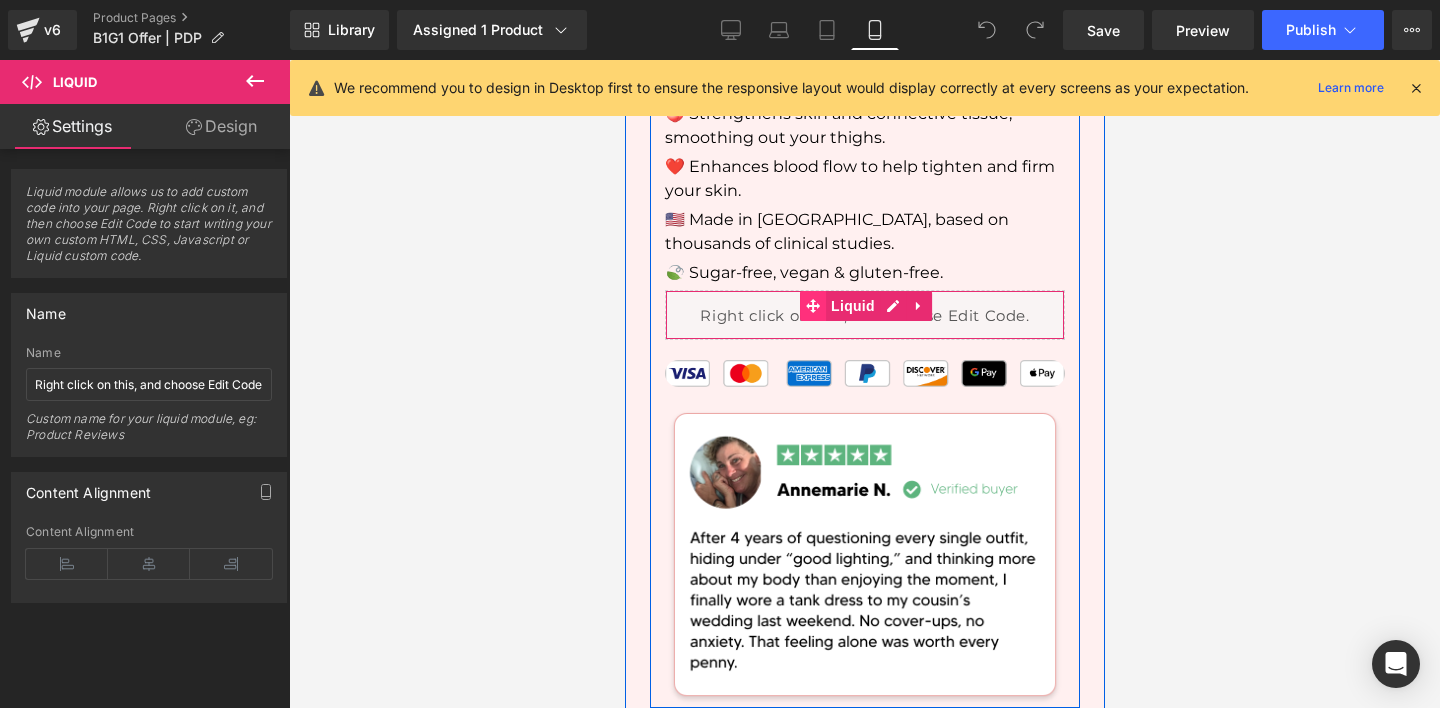 click at bounding box center [812, 306] 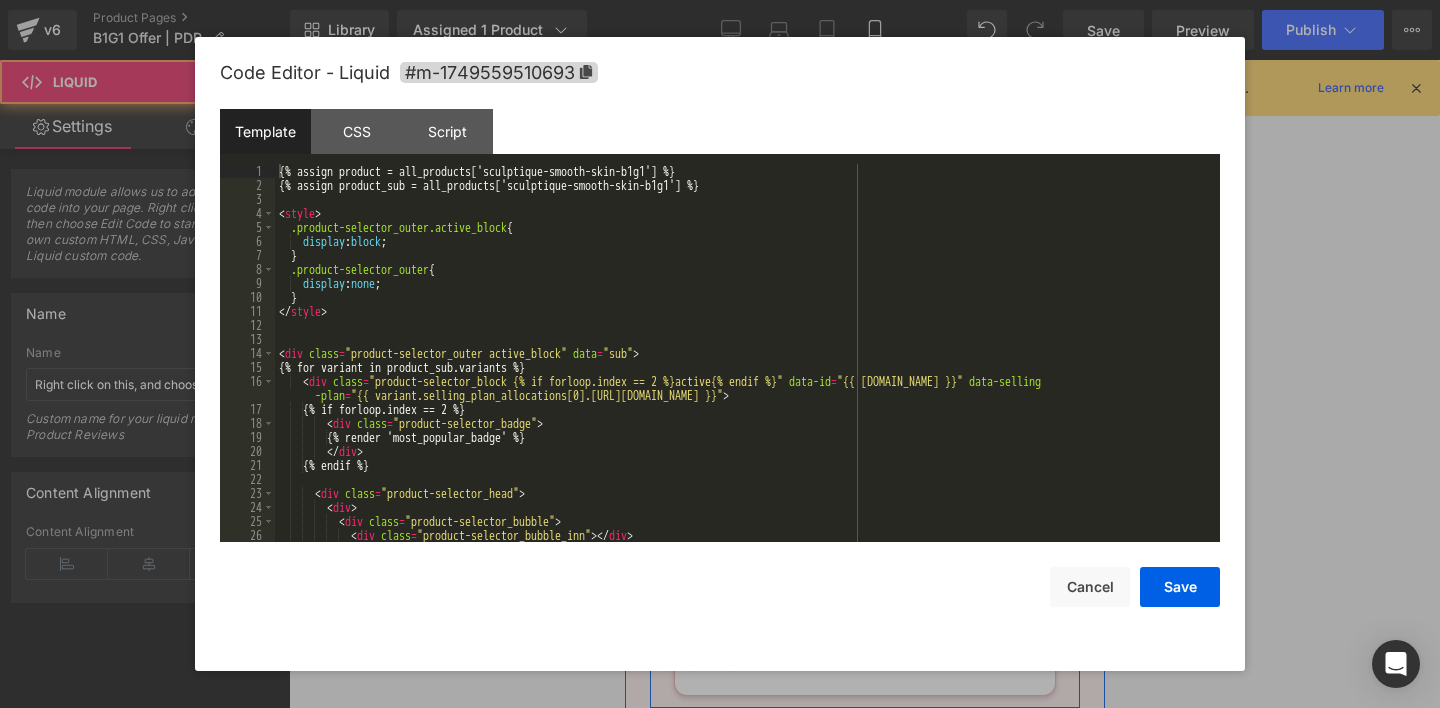 click on "Liquid" at bounding box center [864, 315] 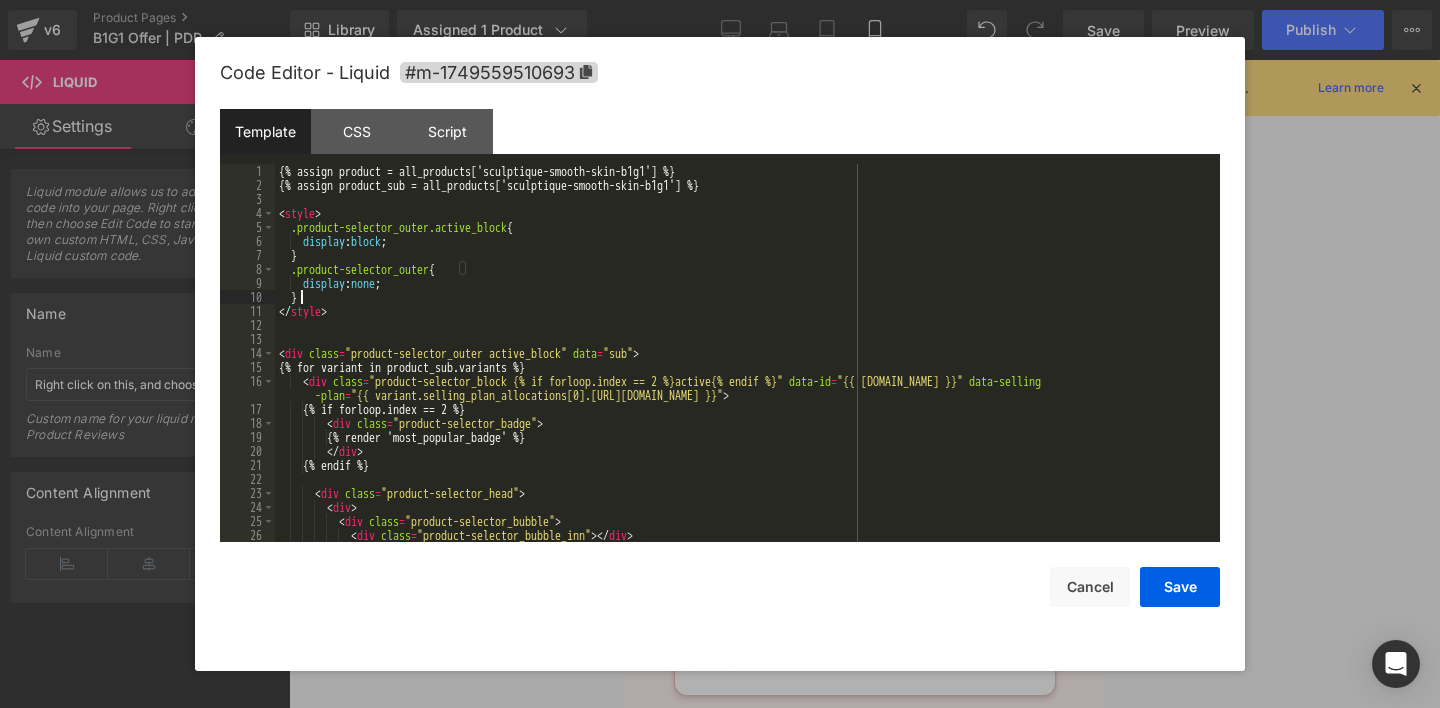 click on "{% assign product = all_products['sculptique-smooth-skin-b1g1'] %} {% assign product_sub = all_products['sculptique-smooth-skin-b1g1'] %} < style >    .product-selector_outer.active_block {       display :  block ;    }    .product-selector_outer {       display :  none ;    } </ style >    < div   class = "product-selector_outer active_block"   data = "sub" >   {% for variant in product_sub.variants %}       < div   class = "product-selector_block {% if forloop.index == 2 %}active{% endif %}"   data-id = "{{ variant.id }}"   data-selling        -plan = "{{ variant.selling_plan_allocations[0].selling_plan.id }}" >         {% if forloop.index == 2 %}             < div   class = "product-selector_badge" >               {% render 'most_popular_badge' %}             </ div >         {% endif %}                < div   class = "product-selector_head" >             < div >                < div   class = "product-selector_bubble" >                   < div   class = "product-selector_bubble_inn" > </ div >" at bounding box center [743, 367] 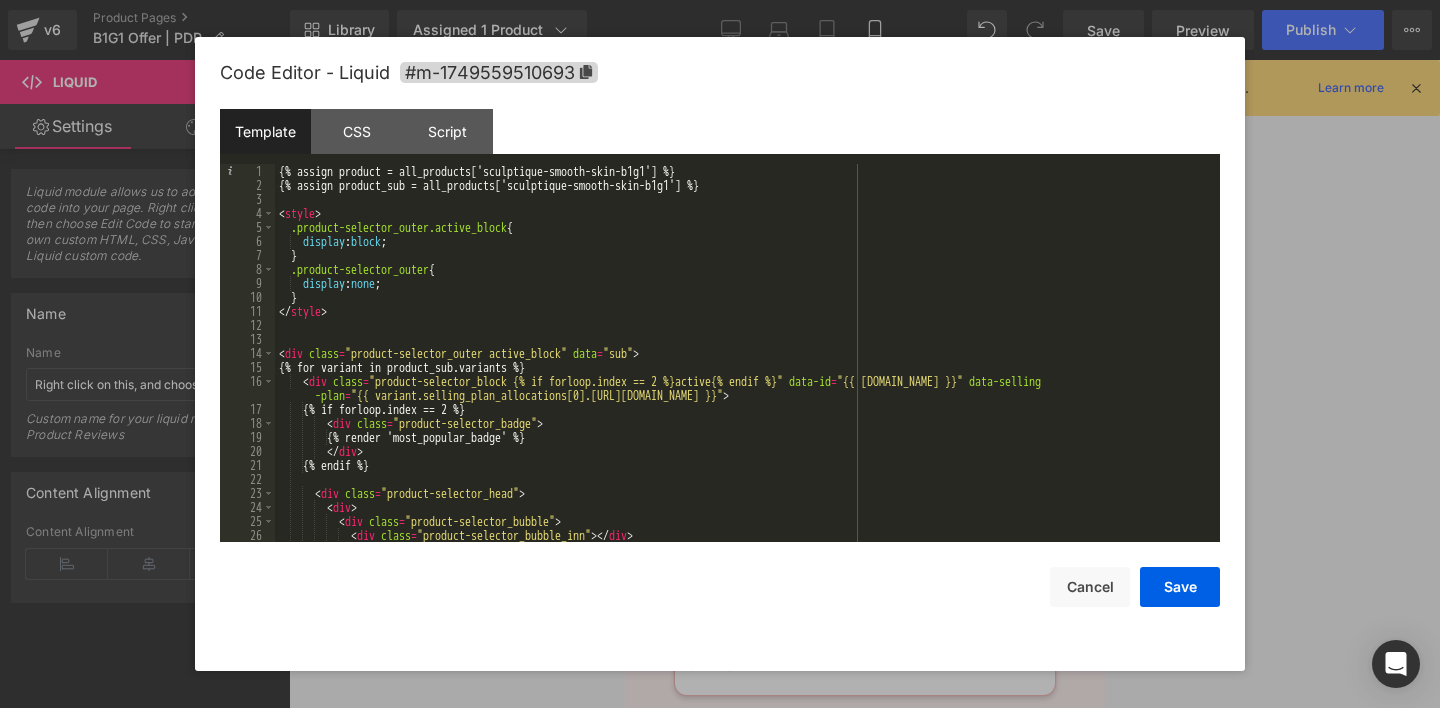 scroll, scrollTop: 0, scrollLeft: 0, axis: both 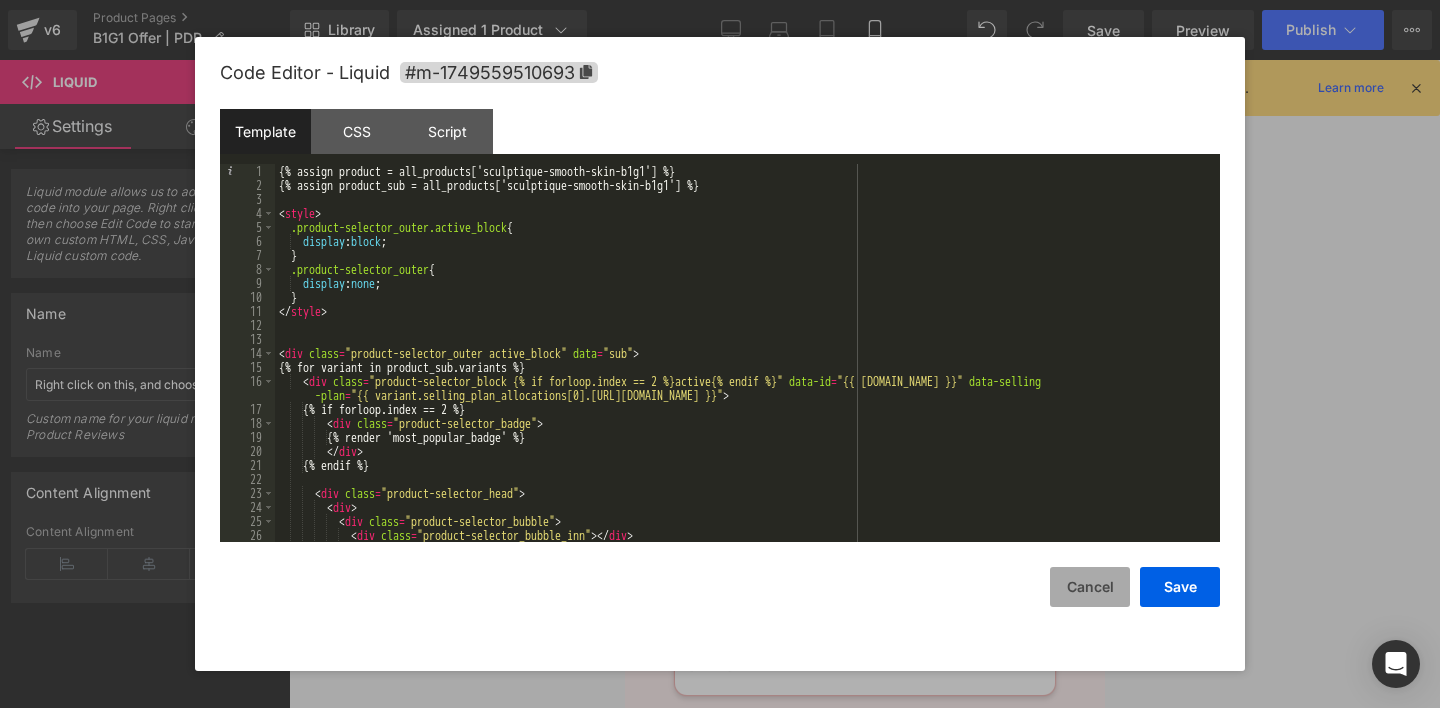 click on "Cancel" at bounding box center [1090, 587] 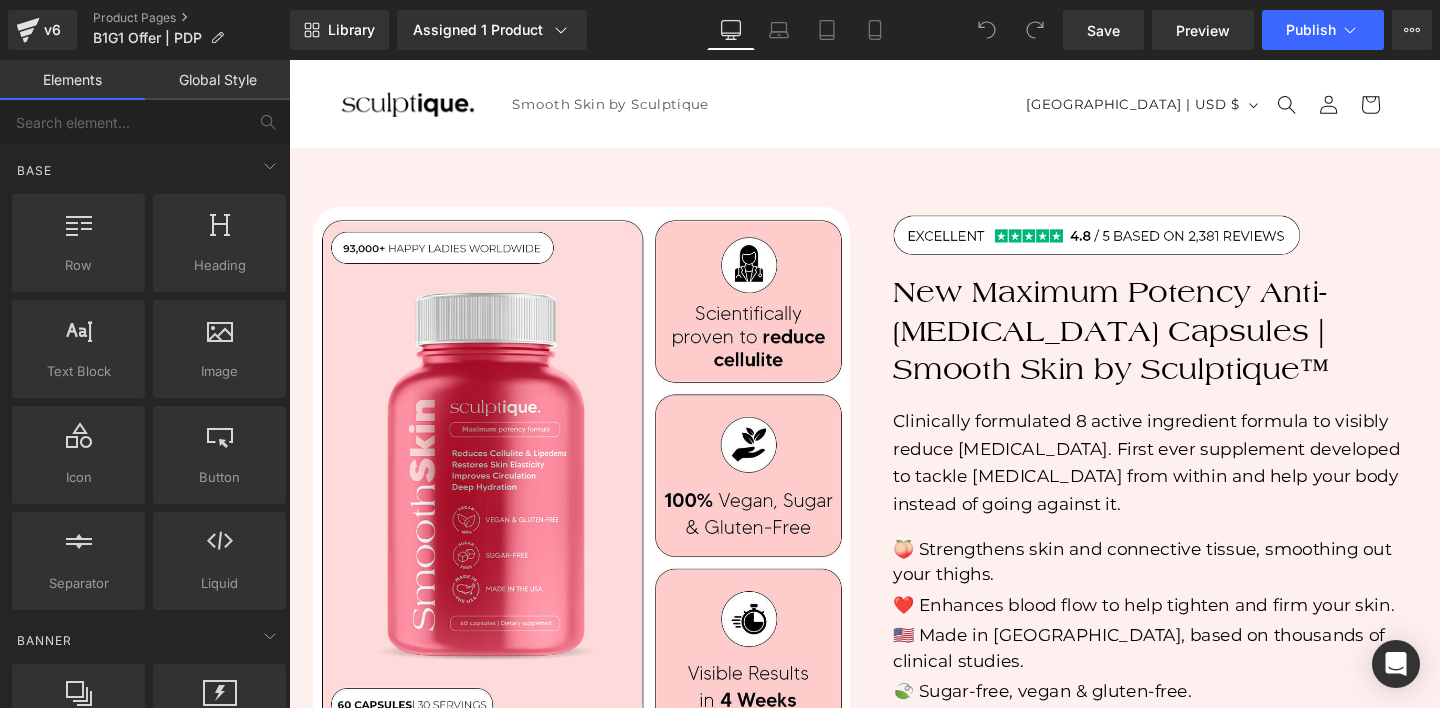 scroll, scrollTop: 0, scrollLeft: 0, axis: both 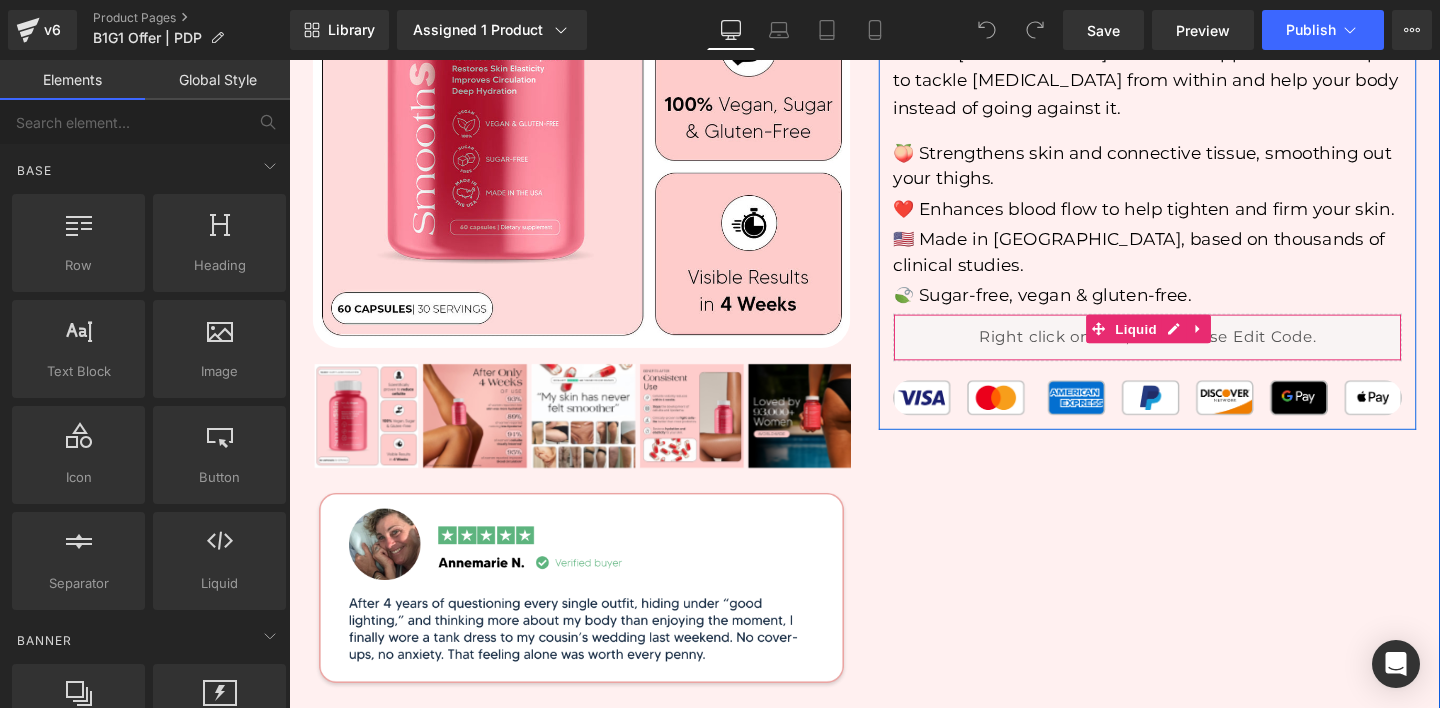 click on "Liquid" at bounding box center [1191, 352] 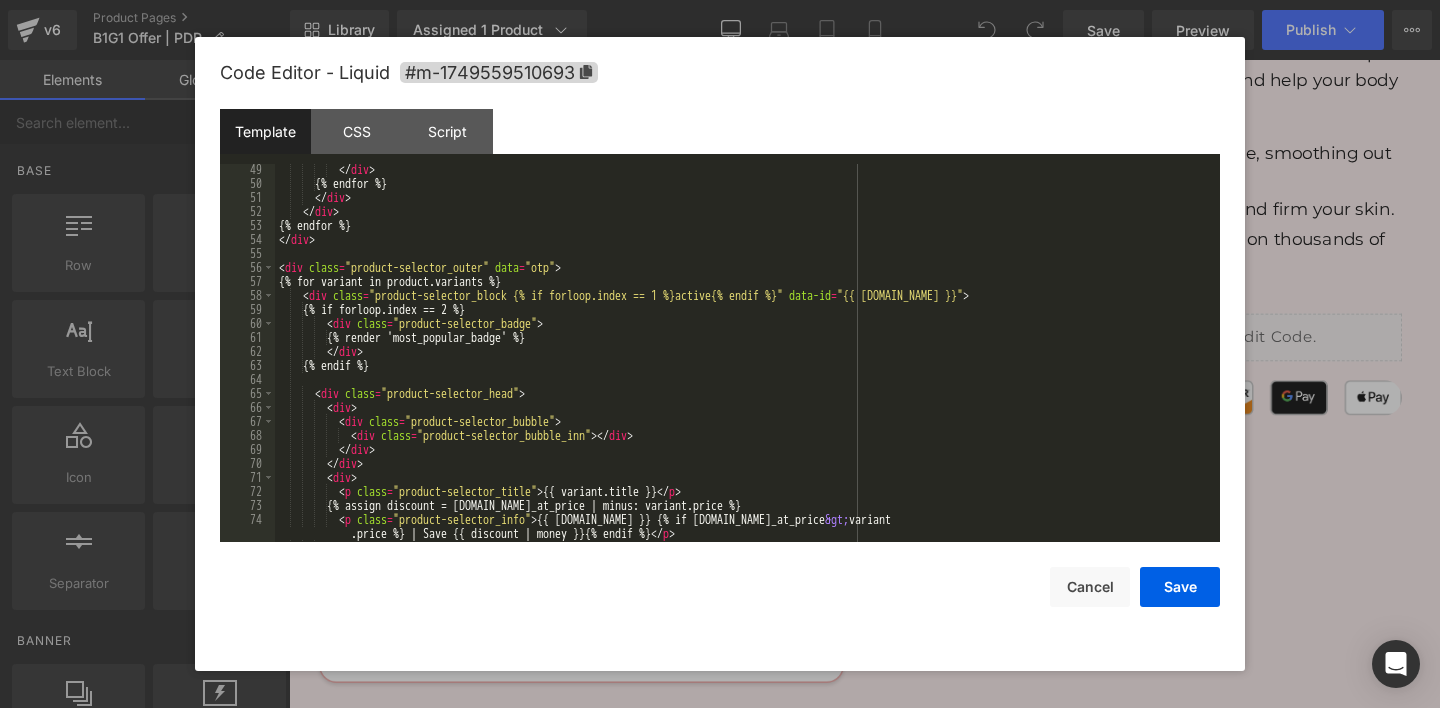 scroll, scrollTop: 685, scrollLeft: 0, axis: vertical 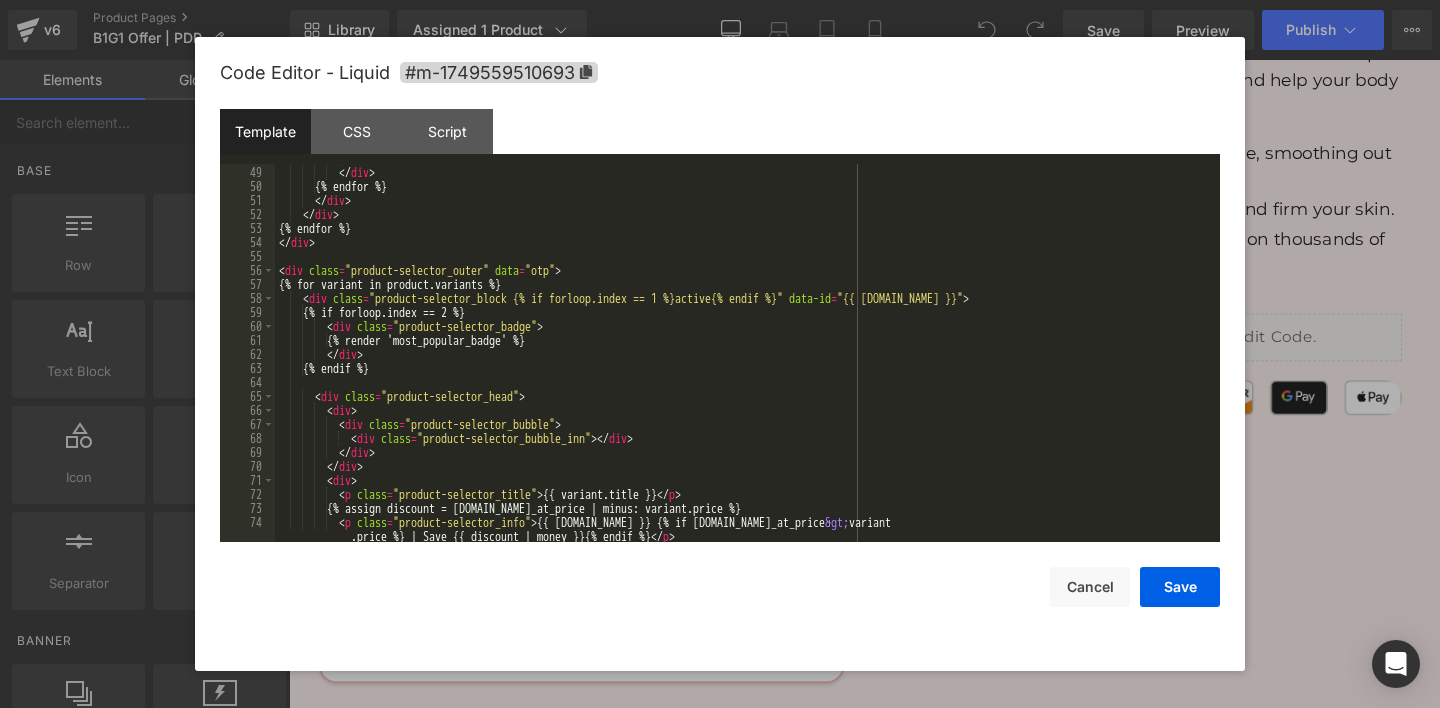 click on "</ div >                </ div >            {% endfor %}          </ div >       </ div >   {% endfor %}    </ div >    < div   class = "product-selector_outer"   data = "otp" >   {% for variant in product.variants %}       < div   class = "product-selector_block {% if forloop.index == 1 %}active{% endif %}"   data-id = "{{ variant.id }}" >         {% if forloop.index == 2 %}             < div   class = "product-selector_badge" >               {% render 'most_popular_badge' %}             </ div >         {% endif %}                < div   class = "product-selector_head" >             < div >                < div   class = "product-selector_bubble" >                   < div   class = "product-selector_bubble_inn" > </ div >                </ div >             </ div >             < div >                < p   class = "product-selector_title" > {{ variant.title }} </ p >               {% assign discount = variant.compare_at_price | minus: variant.price %}                < p   class = > &gt; </" at bounding box center [743, 361] 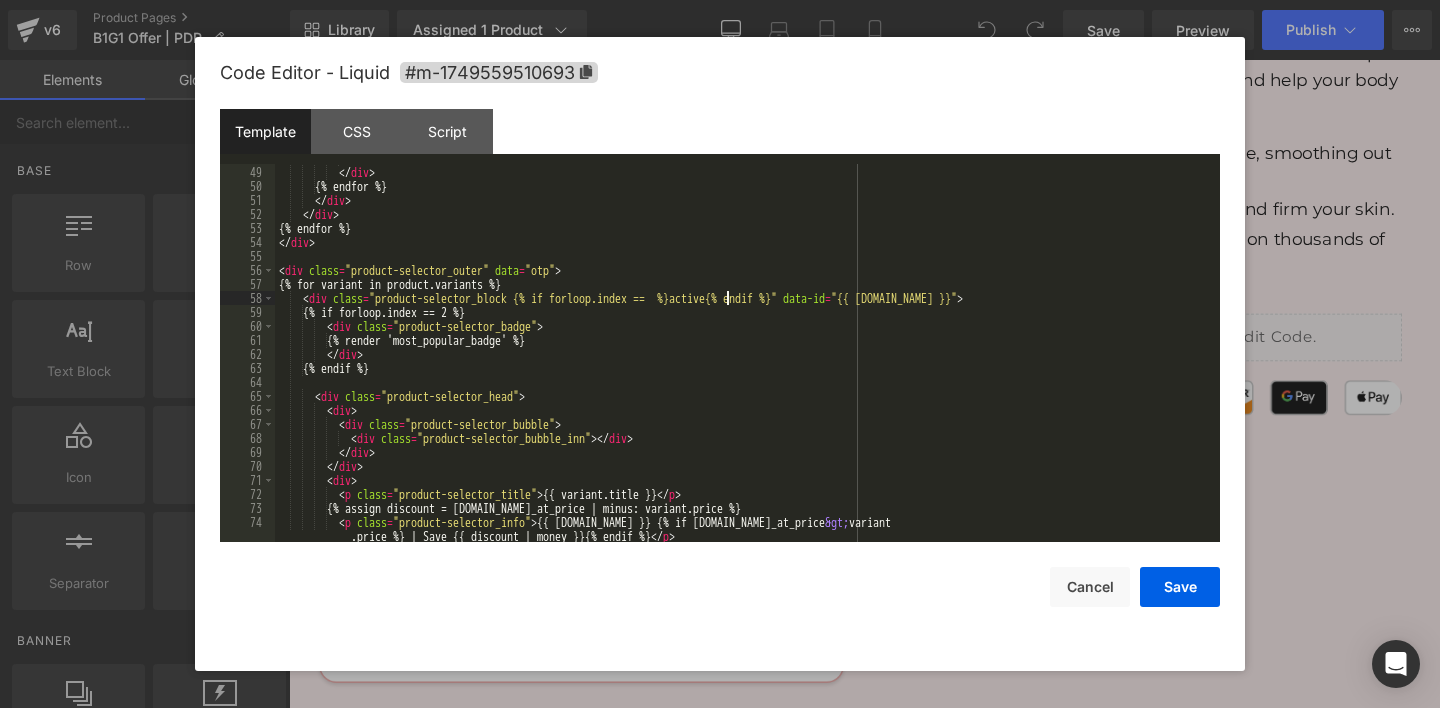 type 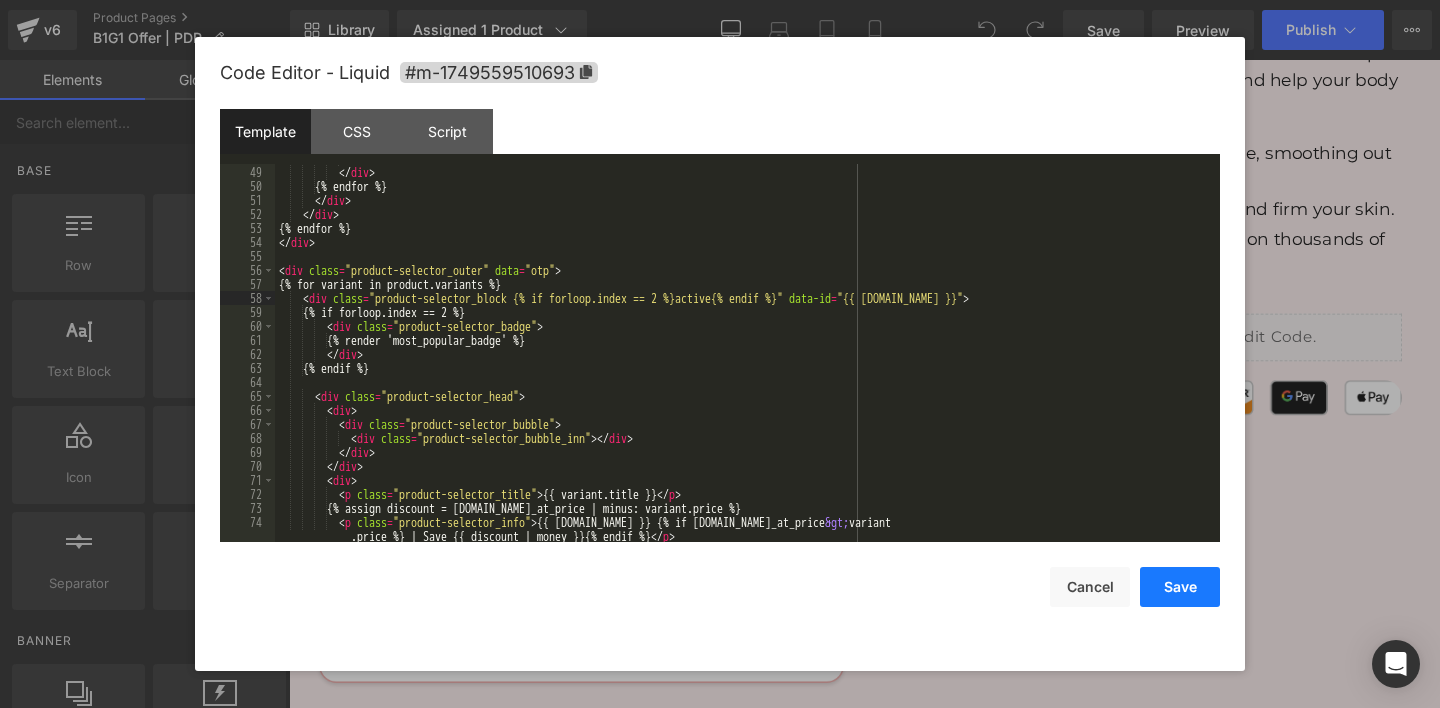 click on "Save" at bounding box center (1180, 587) 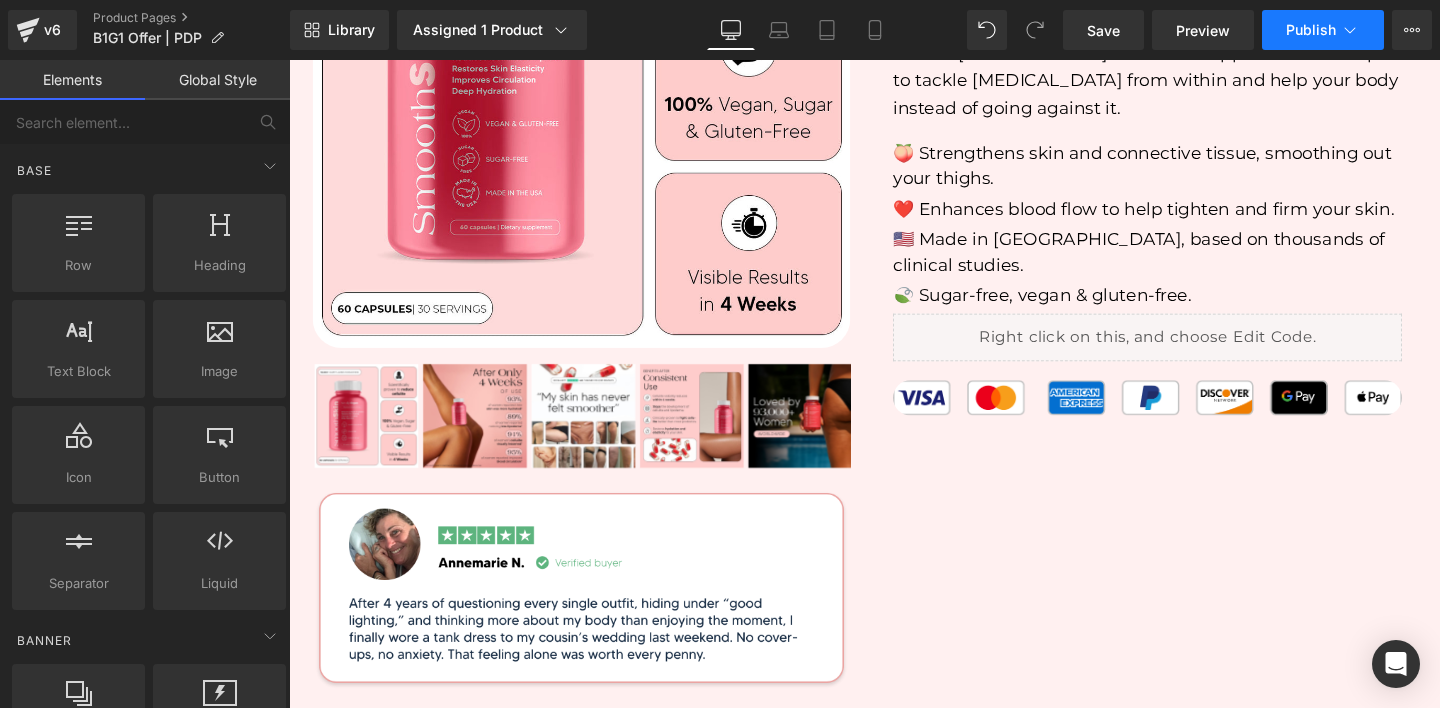 click on "Publish" at bounding box center [1323, 30] 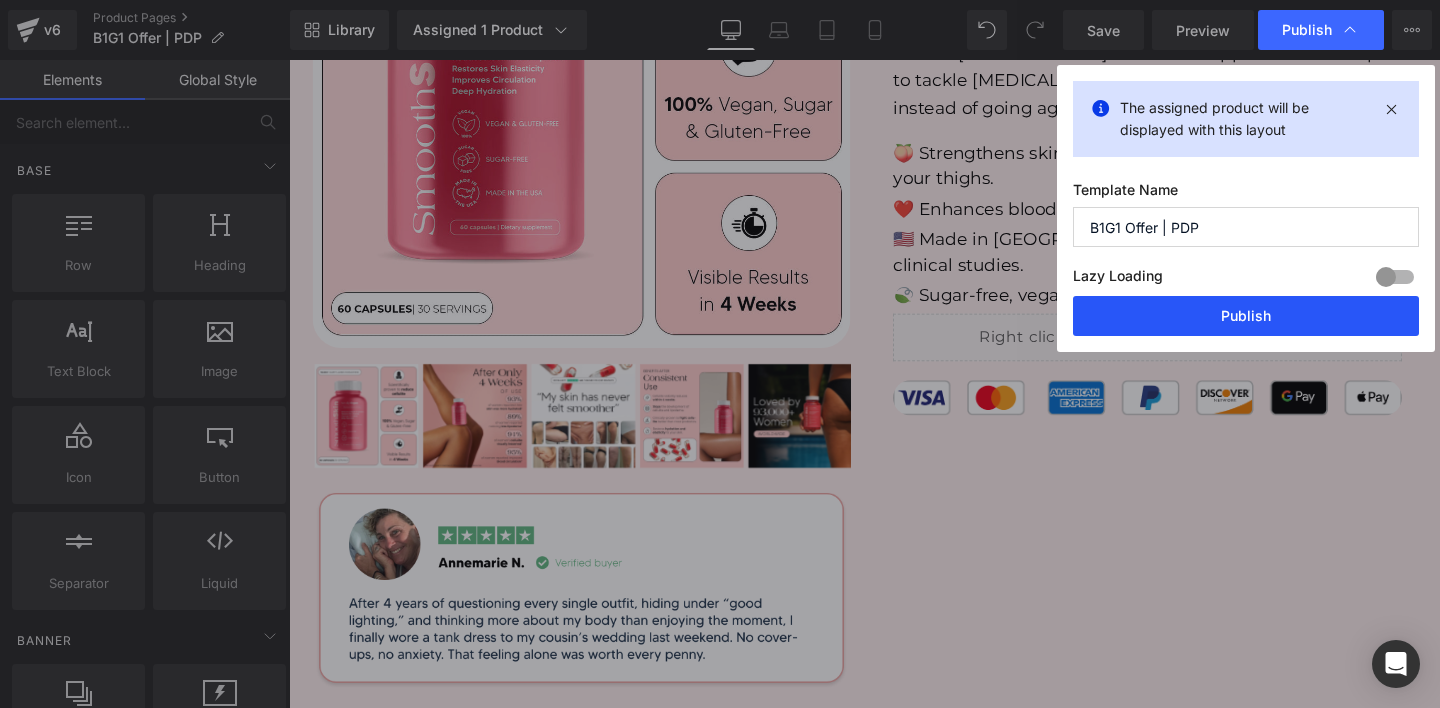 click on "Publish" at bounding box center (1246, 316) 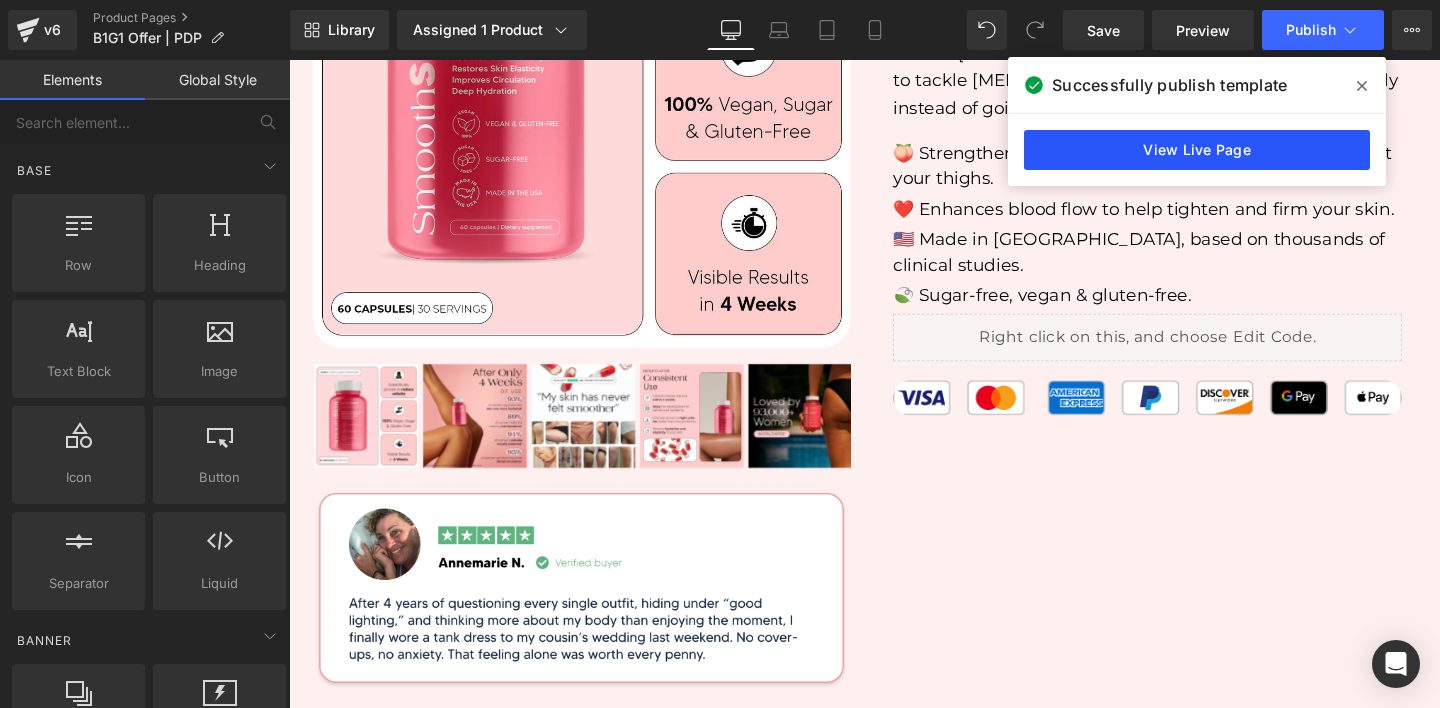 click on "View Live Page" at bounding box center [1197, 150] 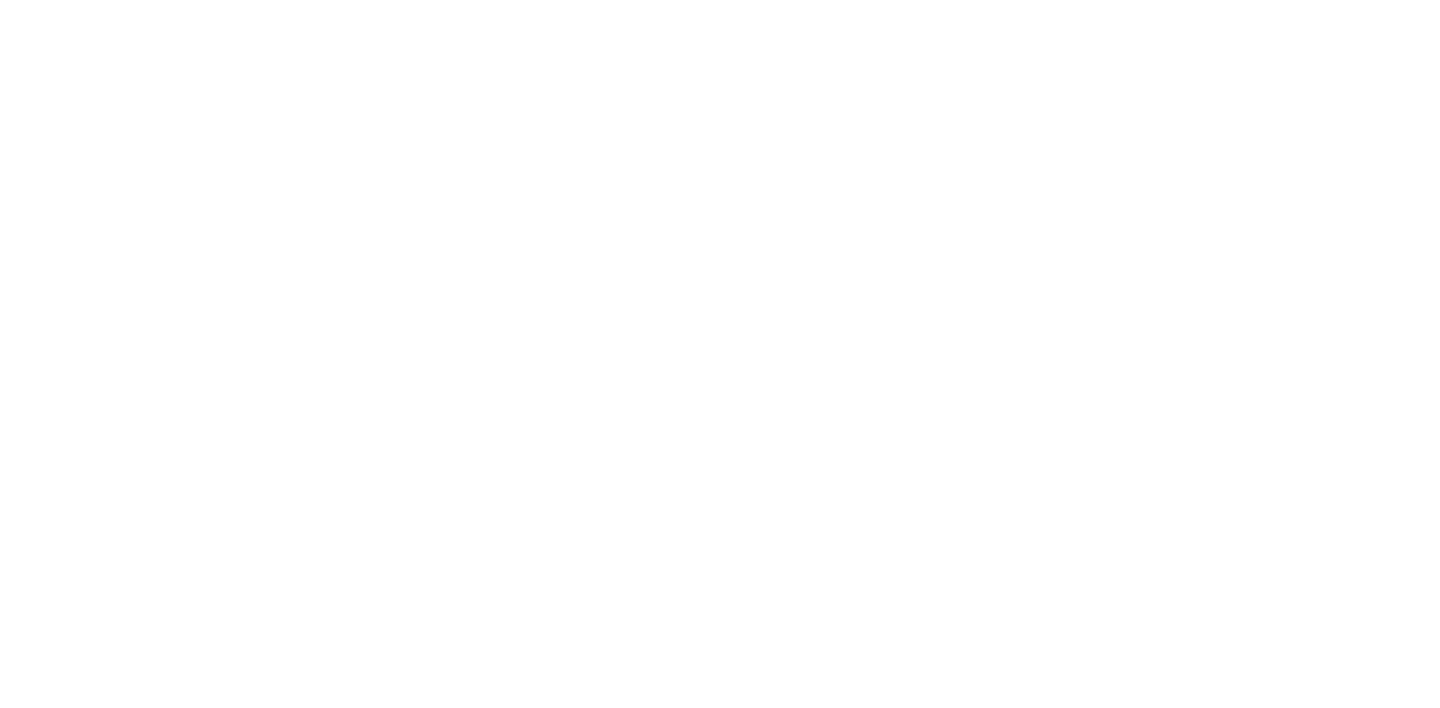 scroll, scrollTop: 0, scrollLeft: 0, axis: both 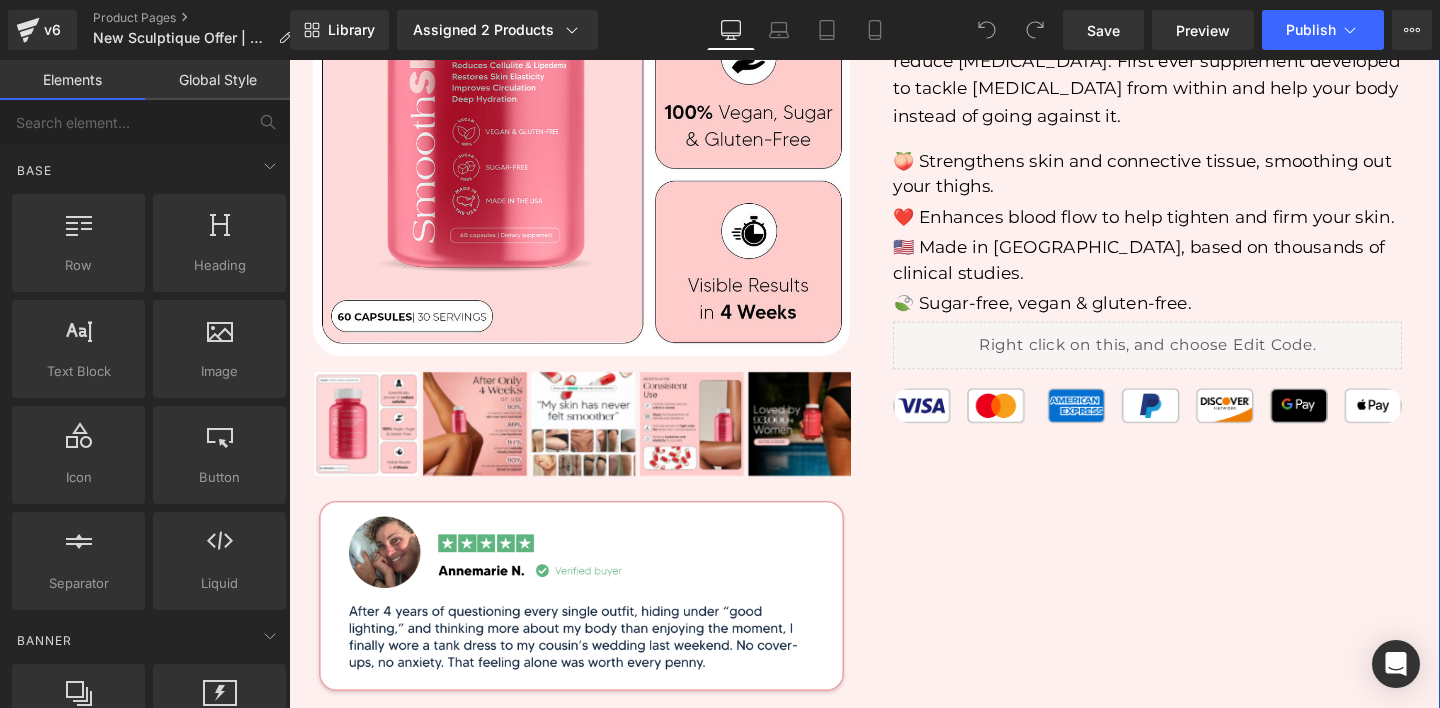 click on "Liquid" at bounding box center (1191, 360) 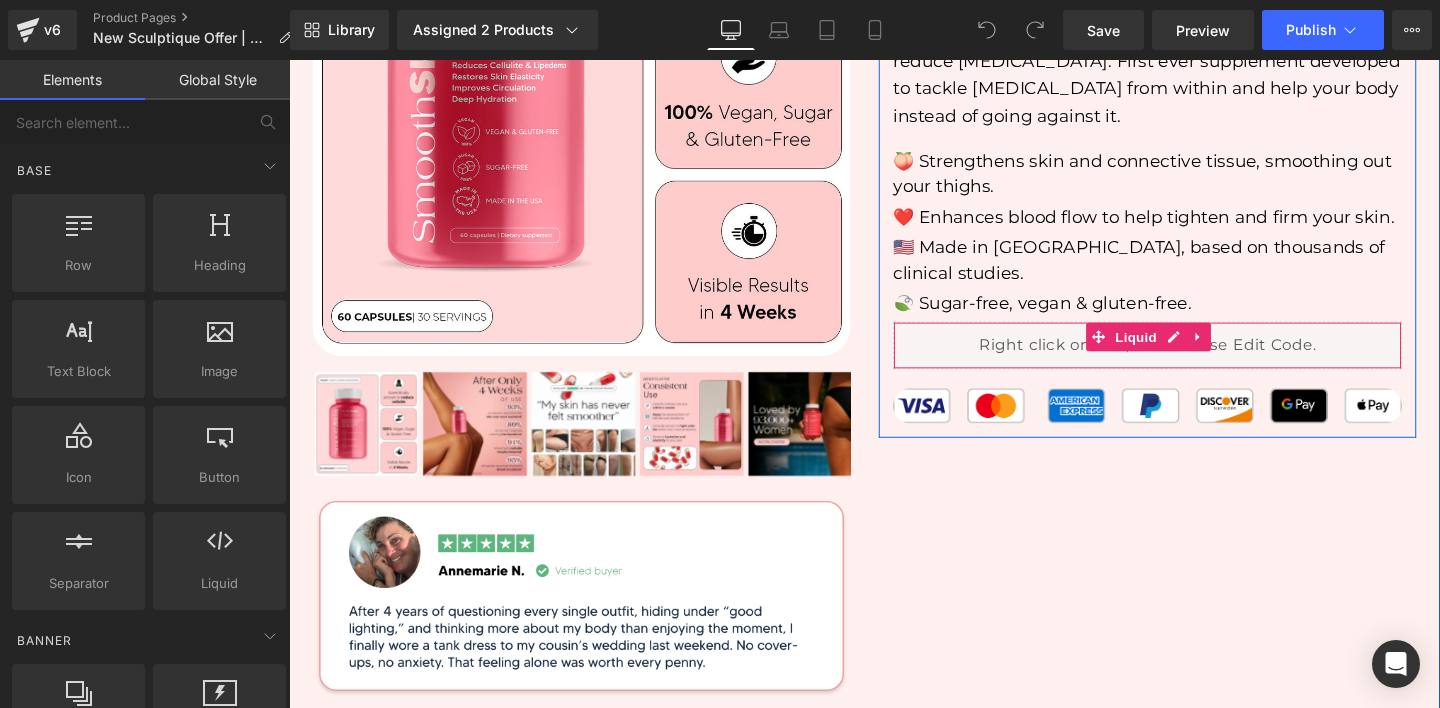 click on "Liquid" at bounding box center [1180, 351] 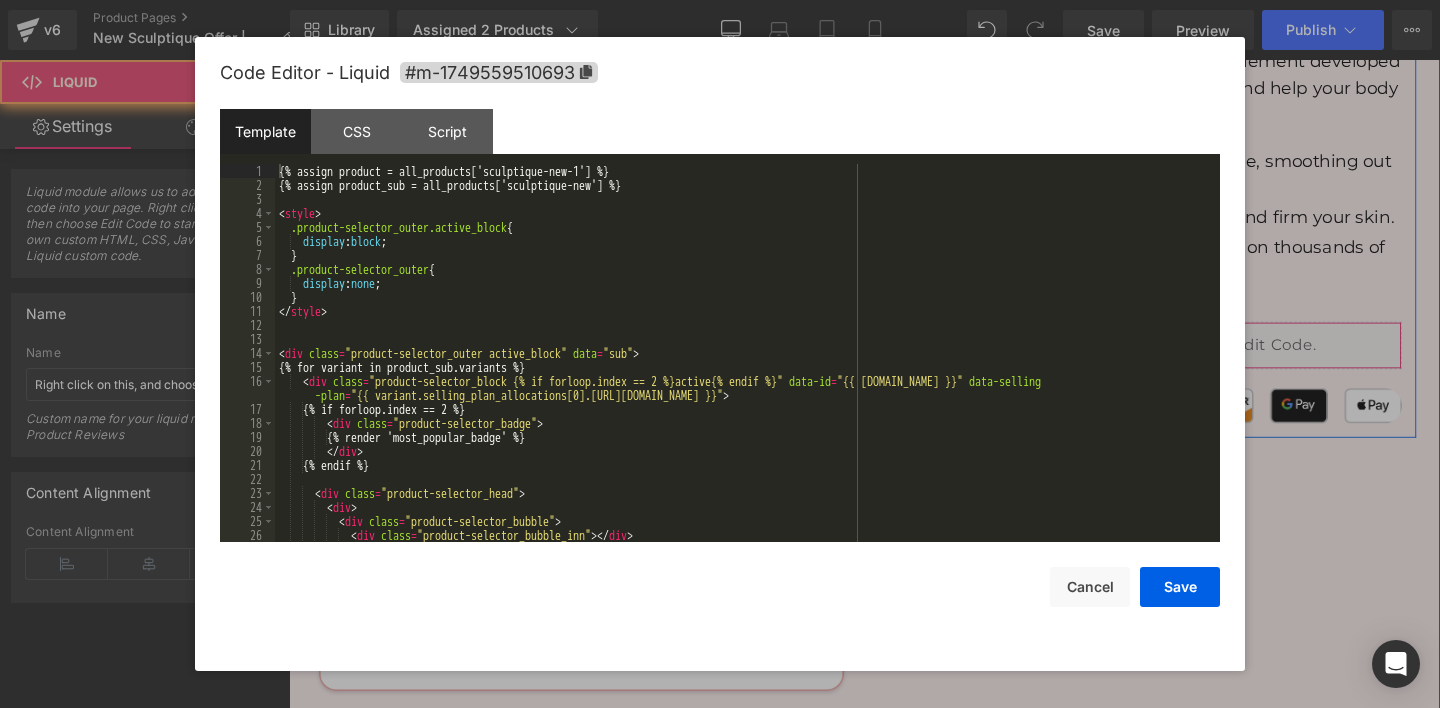 click on "Liquid" at bounding box center [1191, 360] 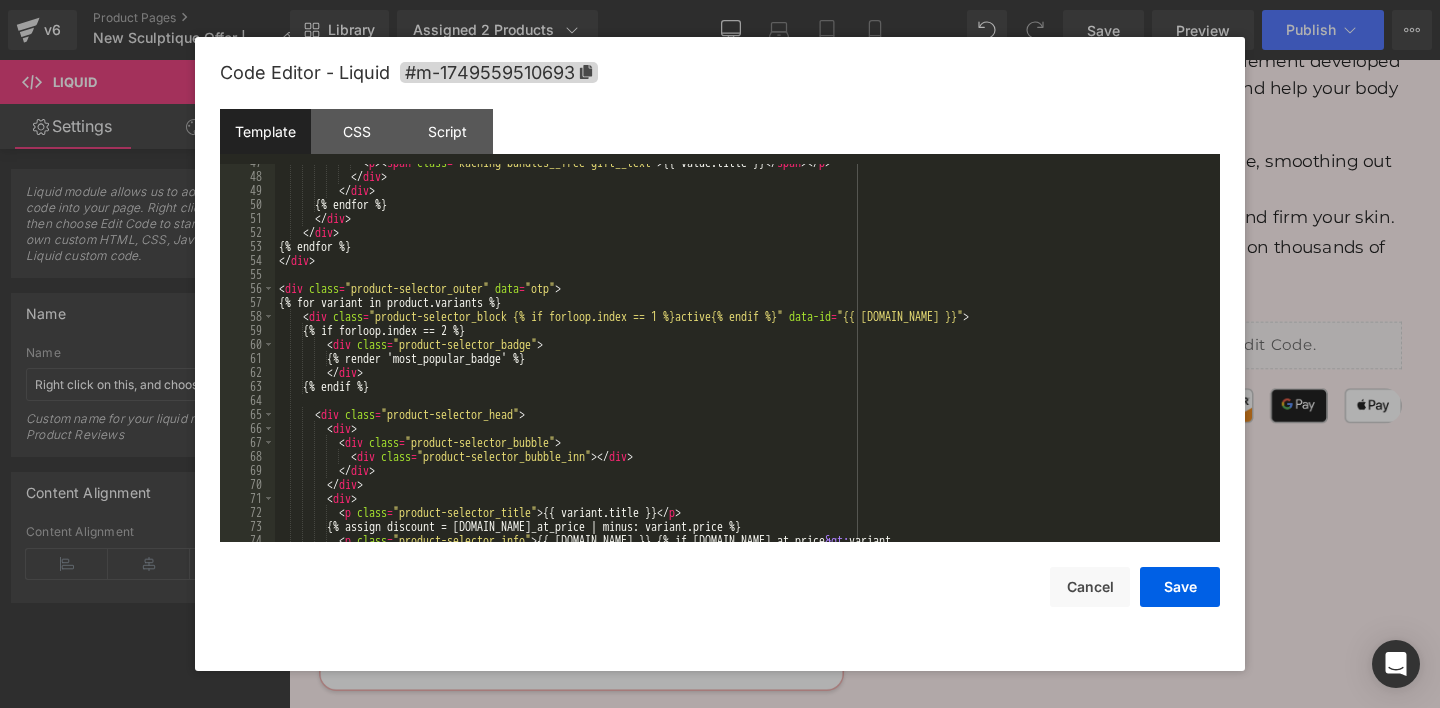 scroll, scrollTop: 665, scrollLeft: 0, axis: vertical 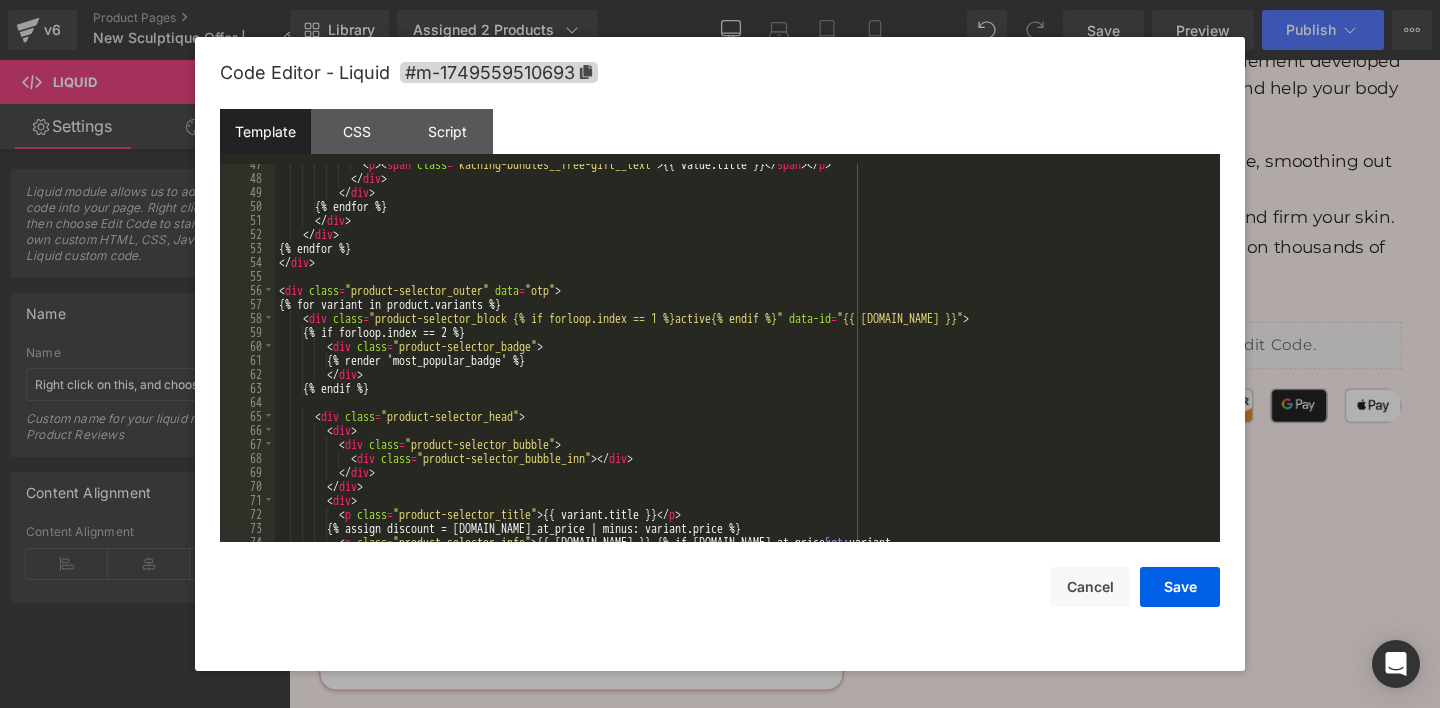 click on "< p > < span   class = "kaching-bundles__free-gift__text" > {{ value.title }} </ span > </ p >                   </ div >                </ div >            {% endfor %}          </ div >       </ div >   {% endfor %}    </ div >    < div   class = "product-selector_outer"   data = "otp" >   {% for variant in product.variants %}       < div   class = "product-selector_block {% if forloop.index == 1 %}active{% endif %}"   data-id = "{{ [DOMAIN_NAME] }}" >         {% if forloop.index == 2 %}             < div   class = "product-selector_badge" >               {% render 'most_popular_badge' %}             </ div >         {% endif %}                < div   class = "product-selector_head" >             < div >                < div   class = "product-selector_bubble" >                   < div   class = "product-selector_bubble_inn" > </ div >                </ div >             </ div >             < div >                < p   class = "product-selector_title" > {{ variant.title }} </ p >" at bounding box center [743, 367] 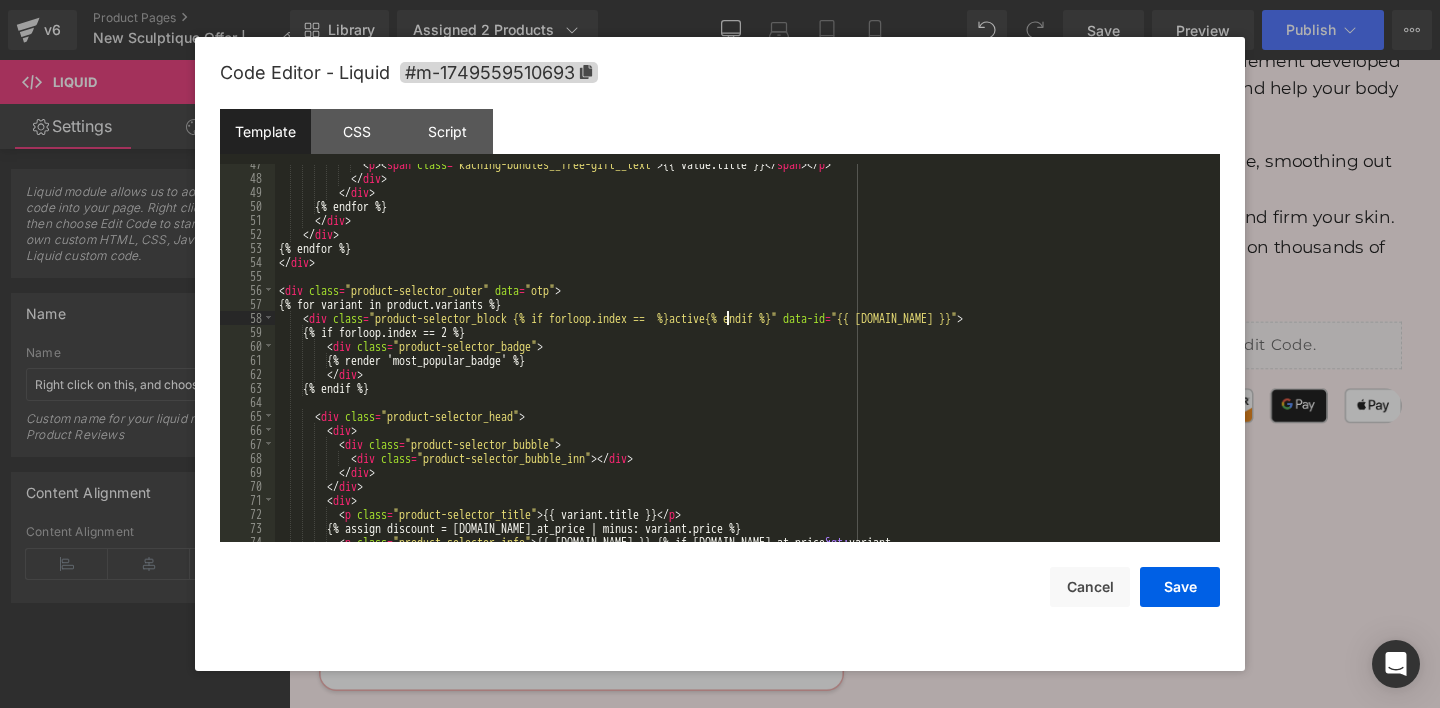 type 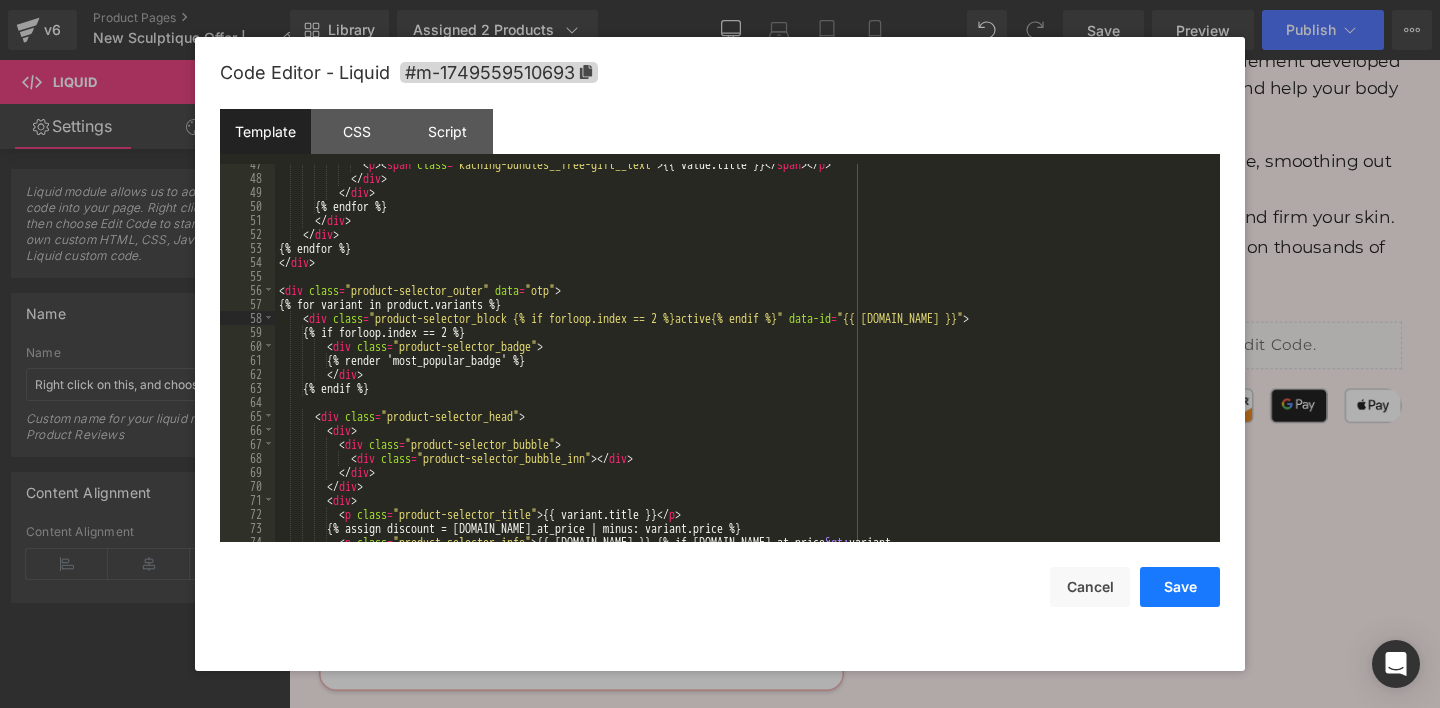 click on "Save" at bounding box center [1180, 587] 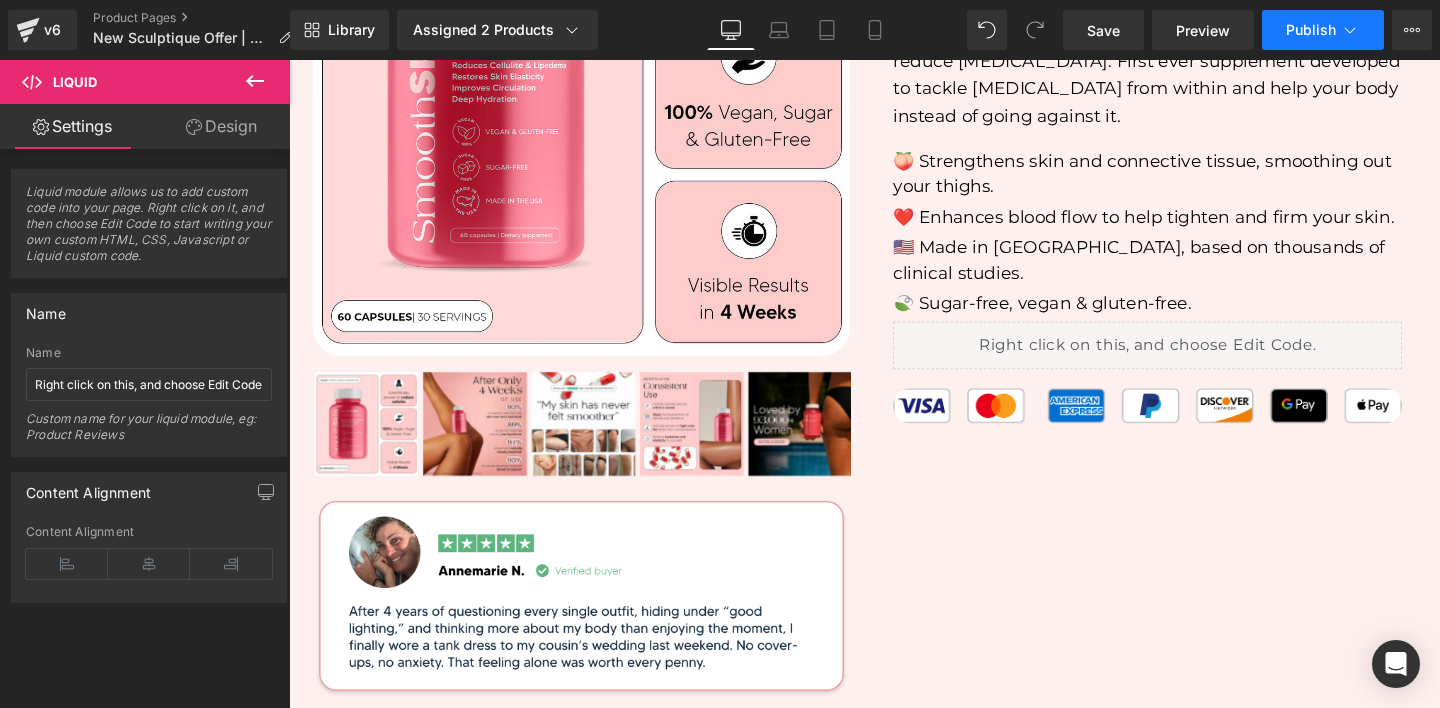 click on "Publish" at bounding box center [1311, 30] 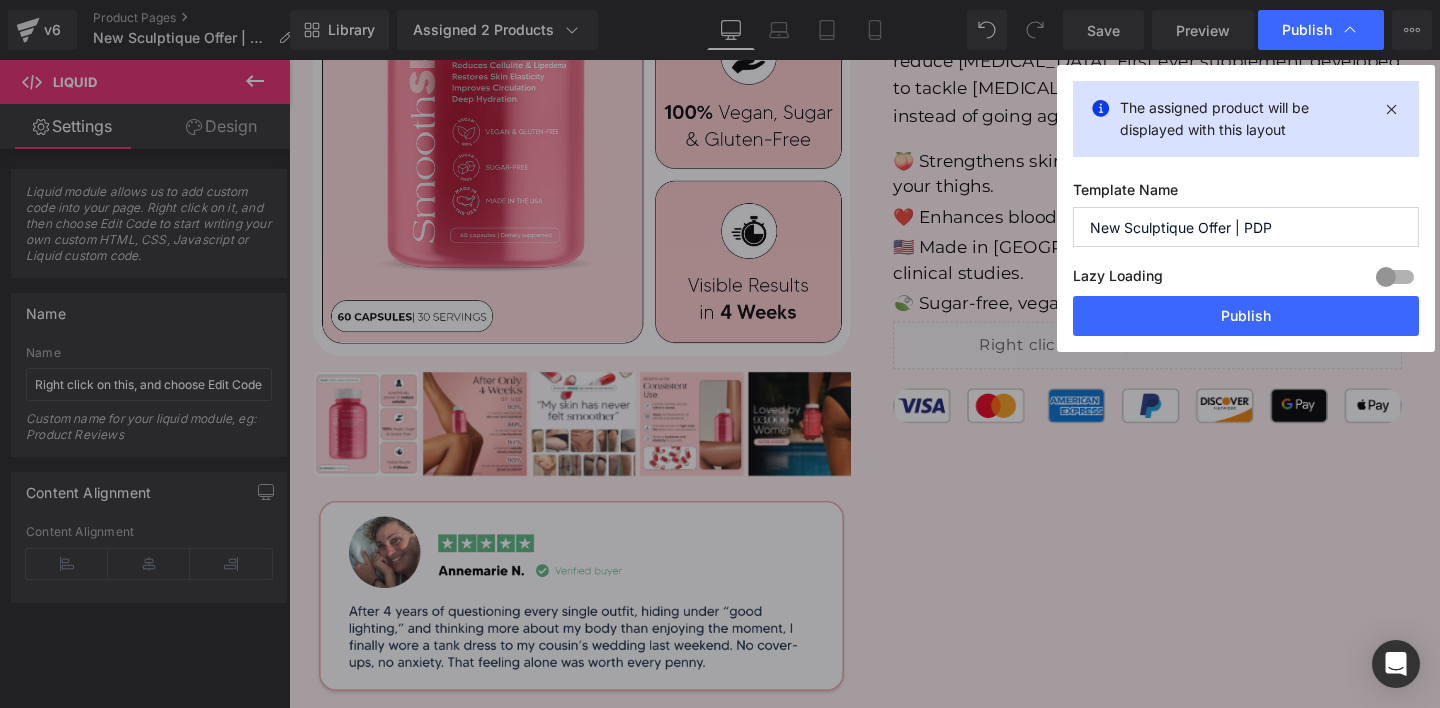 click on "Lazy Loading
Build
Upgrade plan to unlock" at bounding box center [1246, 279] 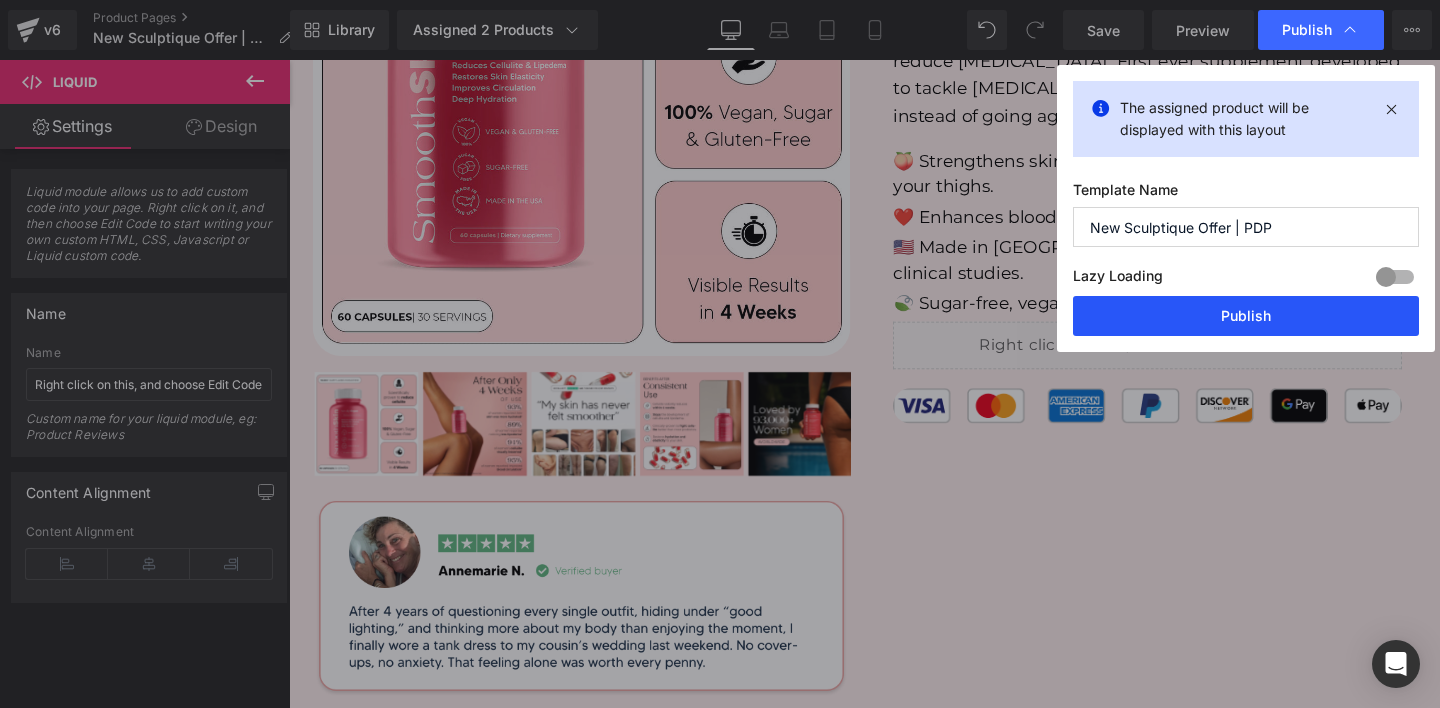 drag, startPoint x: 490, startPoint y: 672, endPoint x: 1229, endPoint y: 330, distance: 814.3003 